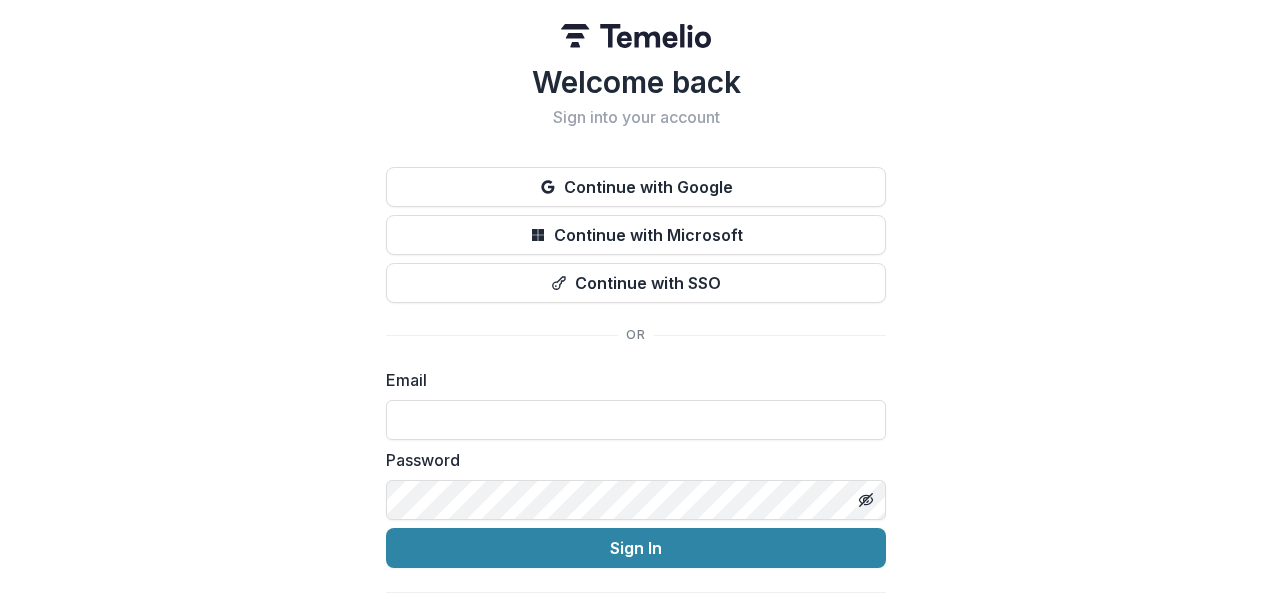 scroll, scrollTop: 0, scrollLeft: 0, axis: both 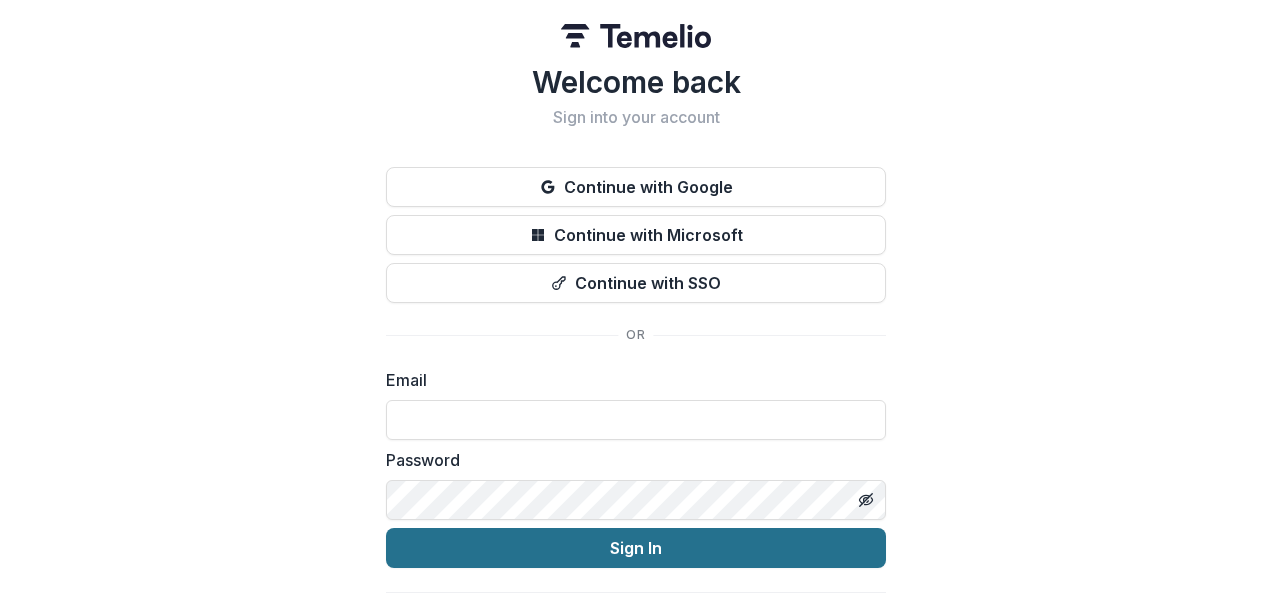 type on "**********" 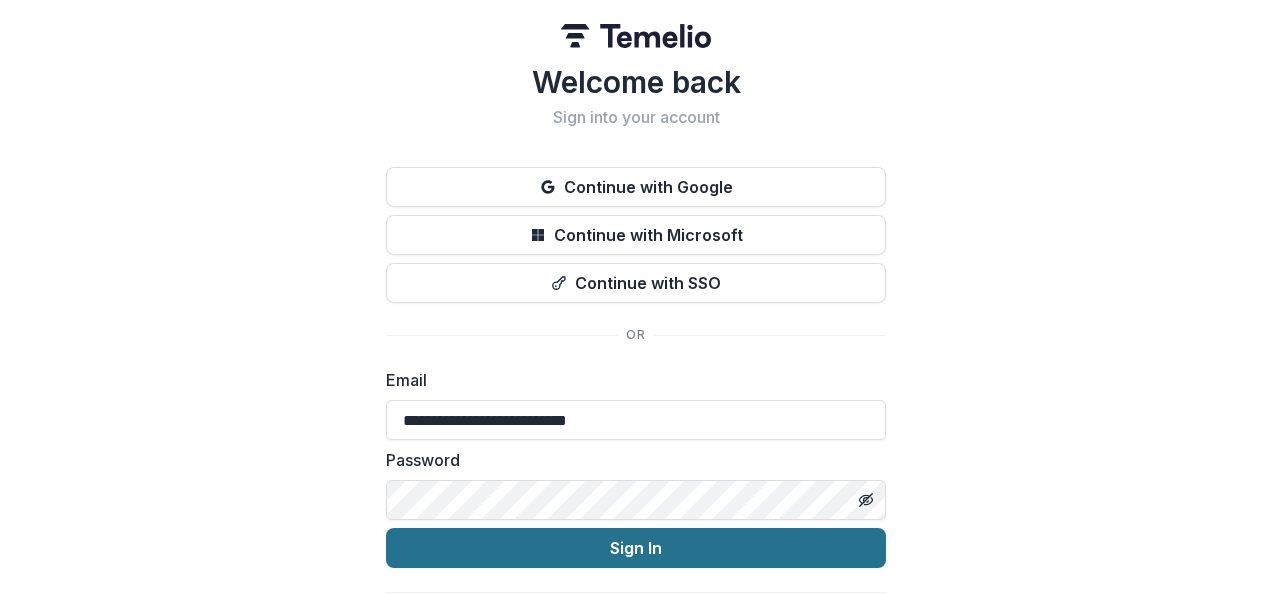 click on "Sign In" at bounding box center (636, 548) 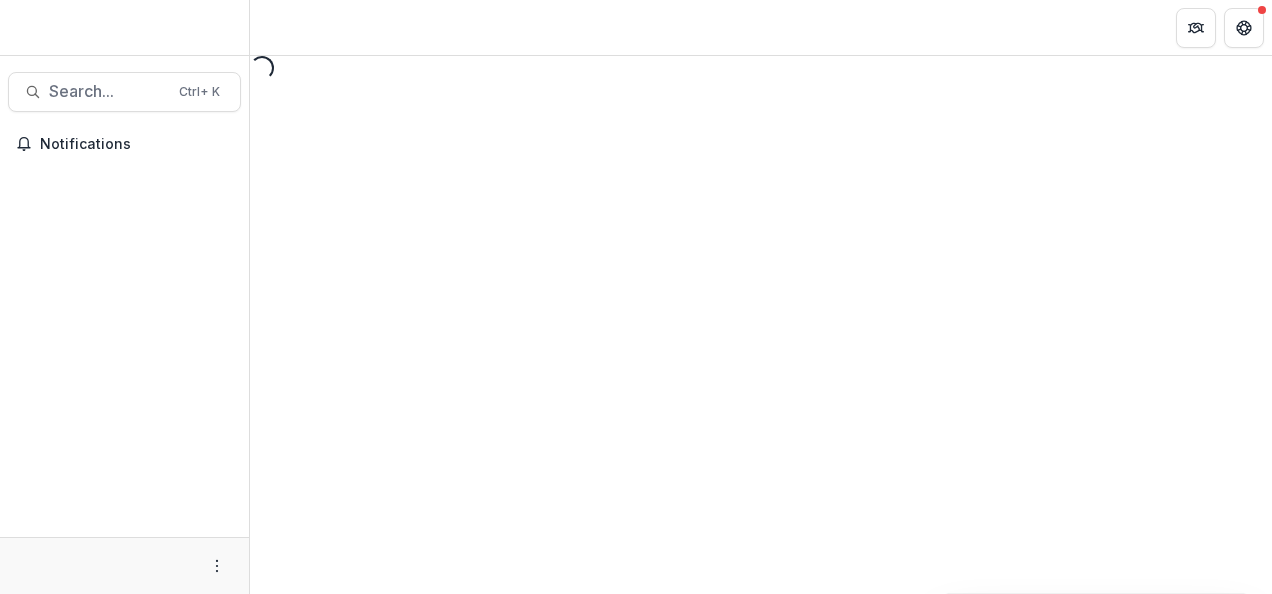 scroll, scrollTop: 0, scrollLeft: 0, axis: both 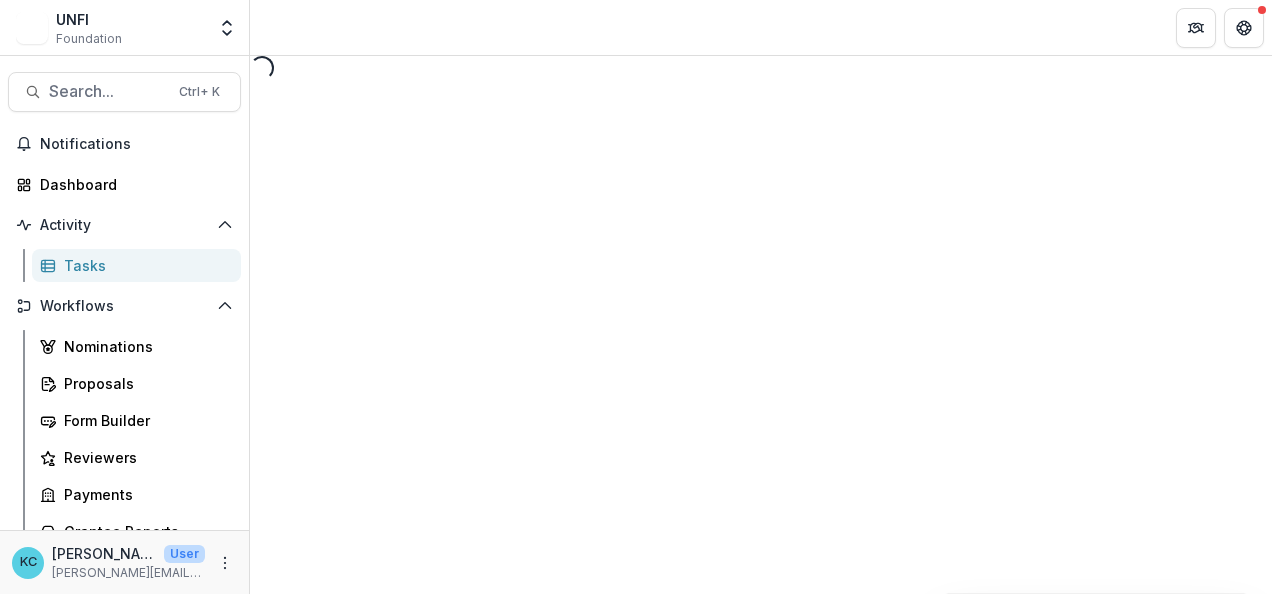 select on "********" 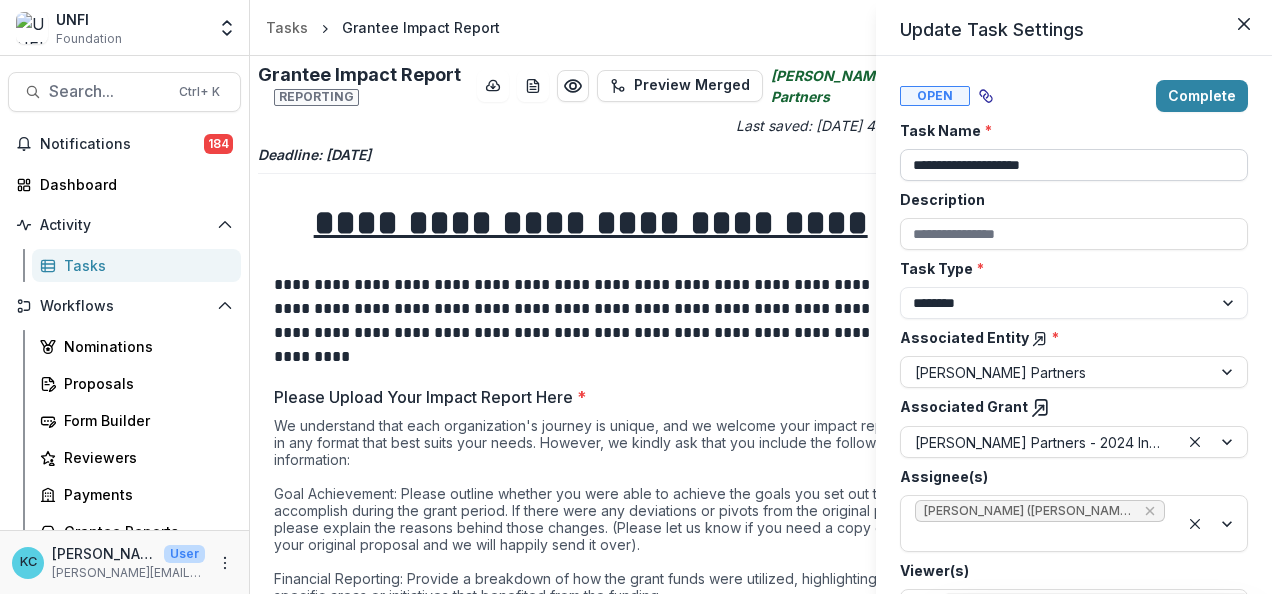 scroll, scrollTop: 170, scrollLeft: 0, axis: vertical 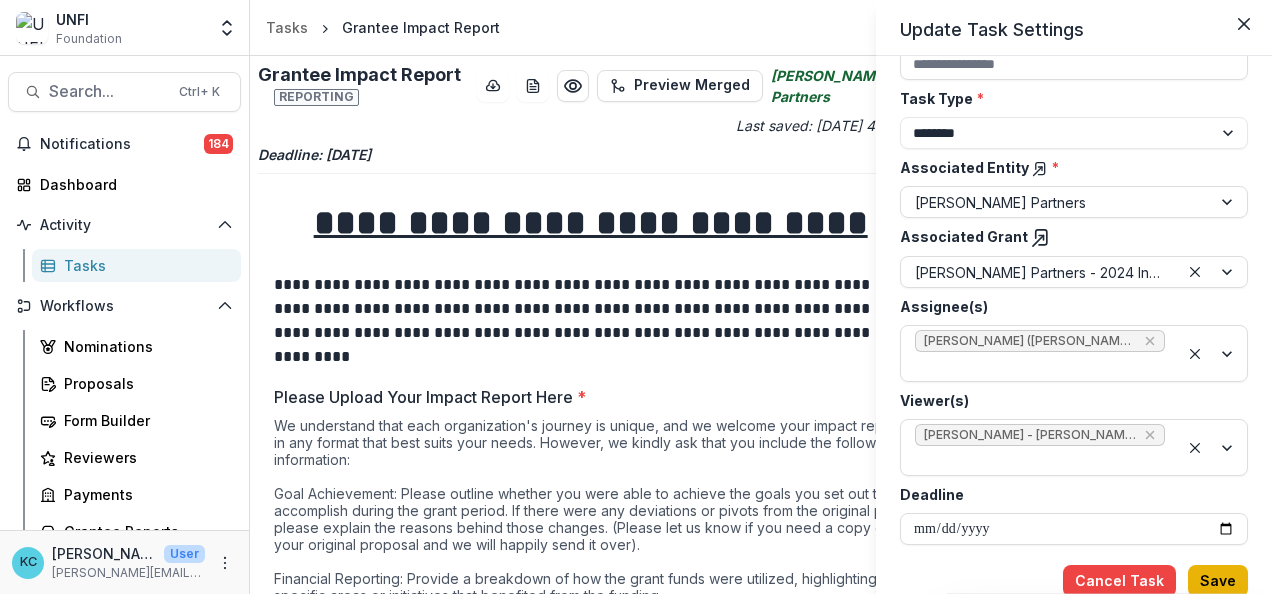 click on "Save" at bounding box center [1218, 581] 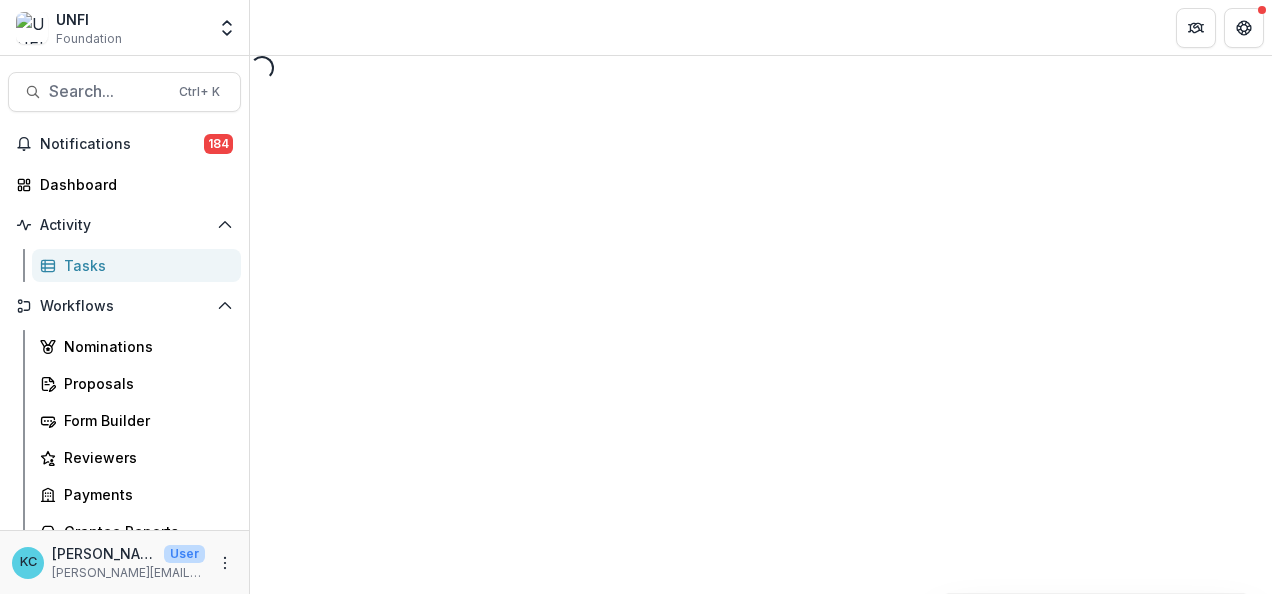 select on "********" 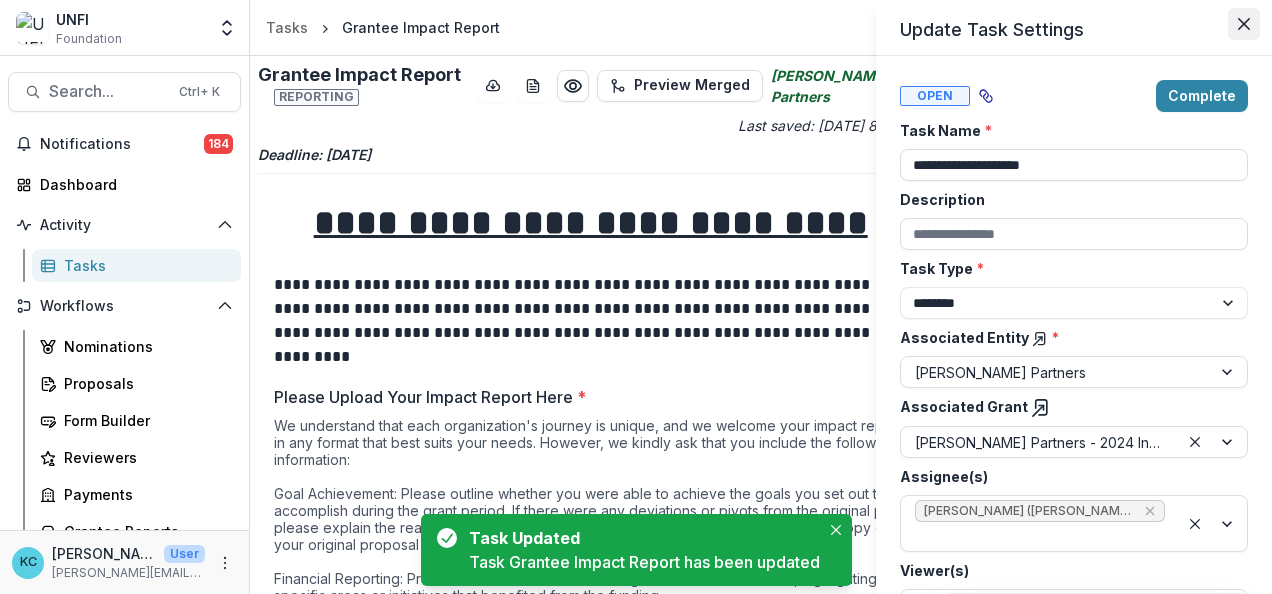 click 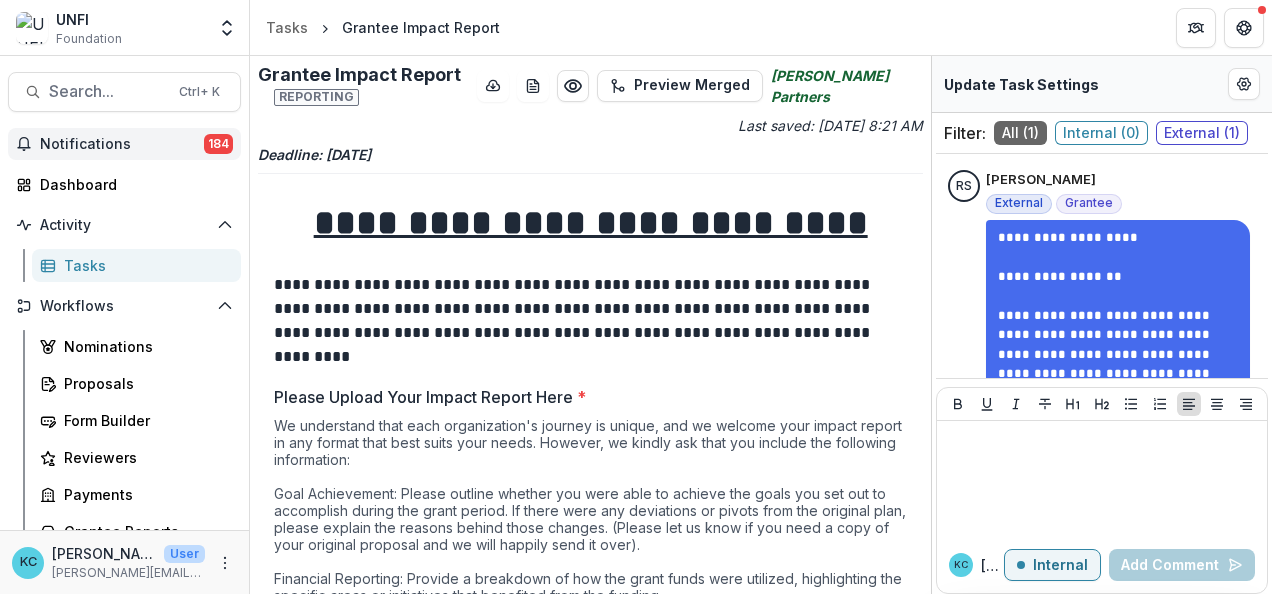 click on "Notifications 184" at bounding box center (124, 144) 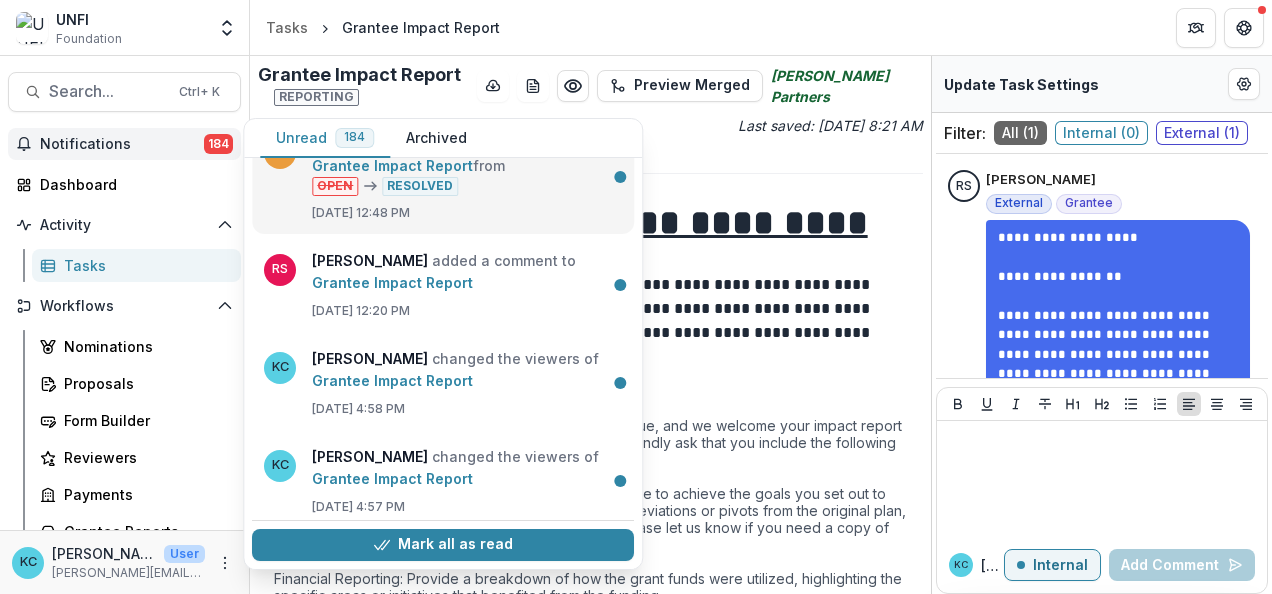 scroll, scrollTop: 48, scrollLeft: 0, axis: vertical 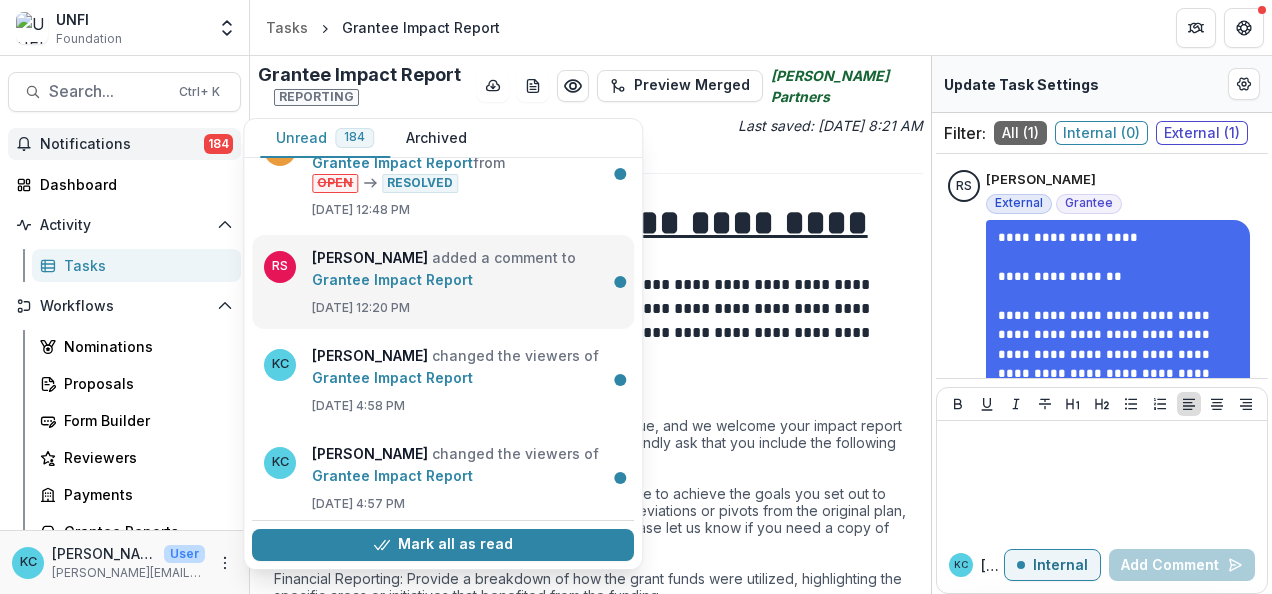 click on "Grantee Impact Report" at bounding box center (392, 279) 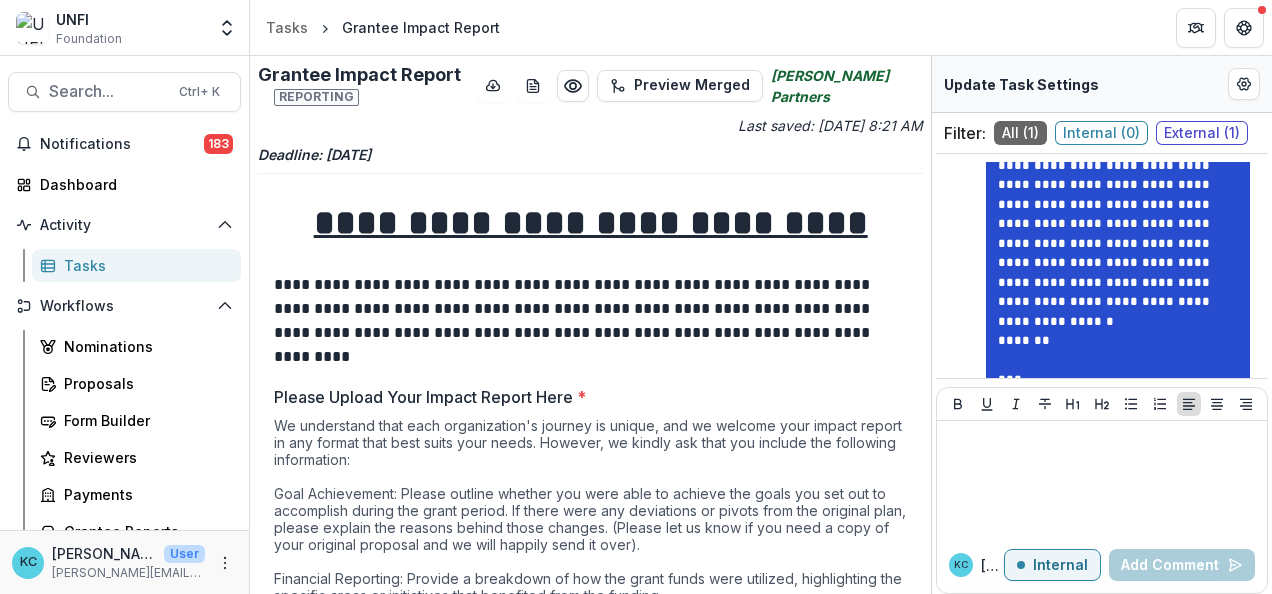 scroll, scrollTop: 197, scrollLeft: 0, axis: vertical 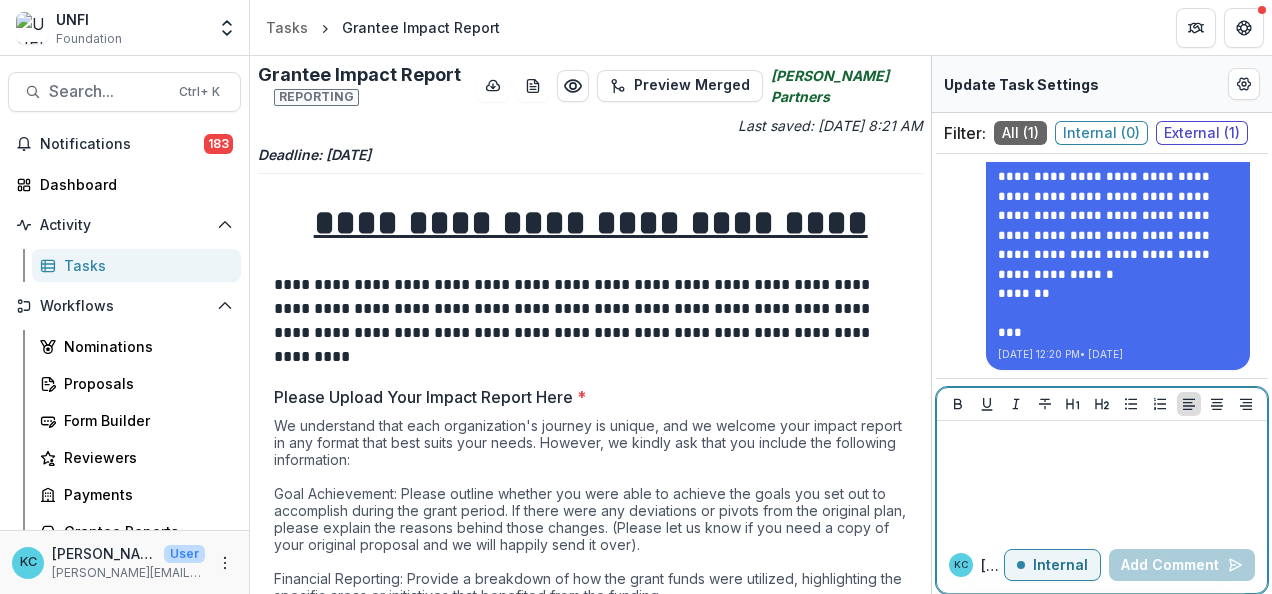 click at bounding box center [1102, 479] 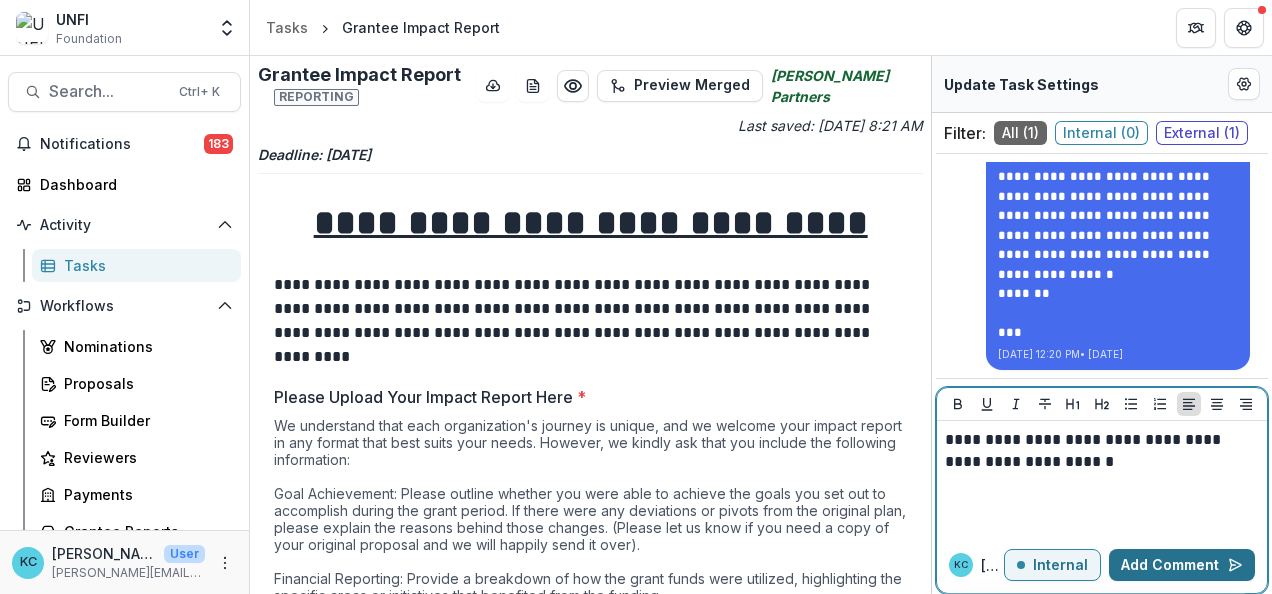 click on "Add Comment" at bounding box center [1182, 565] 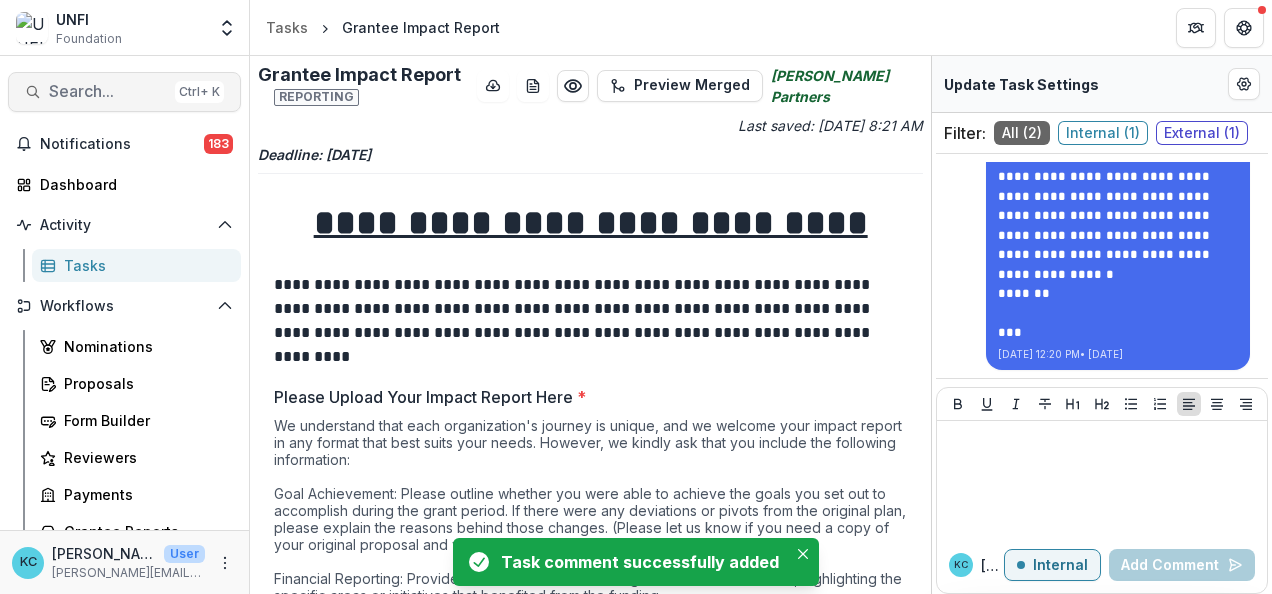 click on "Search..." at bounding box center (108, 91) 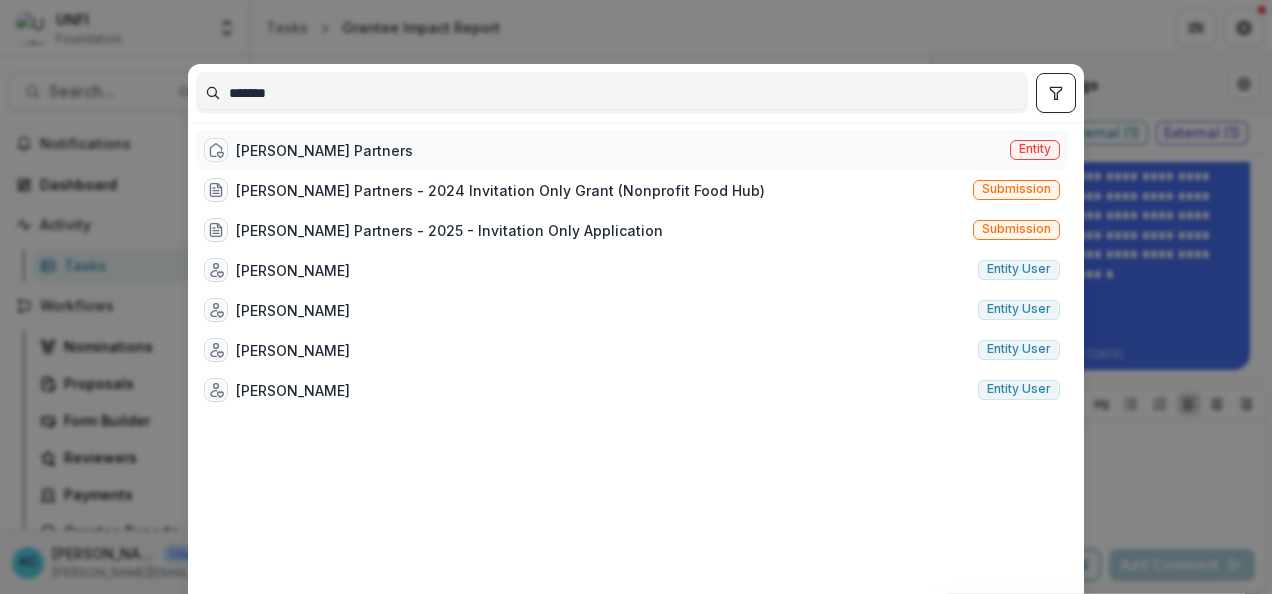 type on "*******" 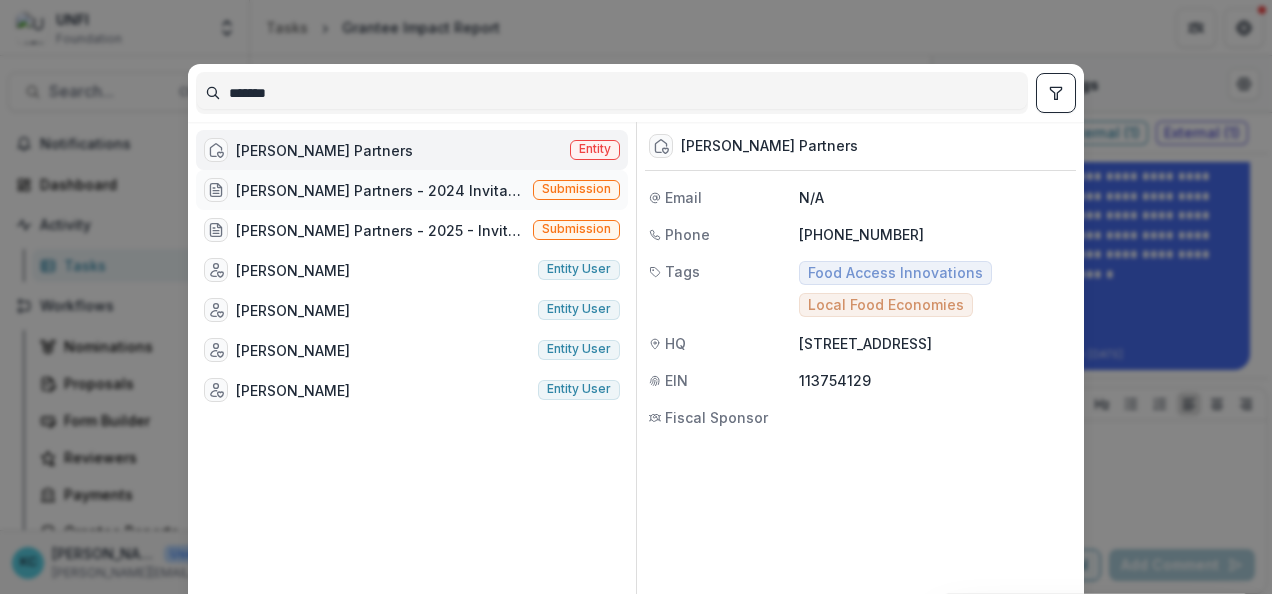 click on "[PERSON_NAME] Partners - 2024 Invitation Only Grant (Nonprofit Food Hub)" at bounding box center [380, 190] 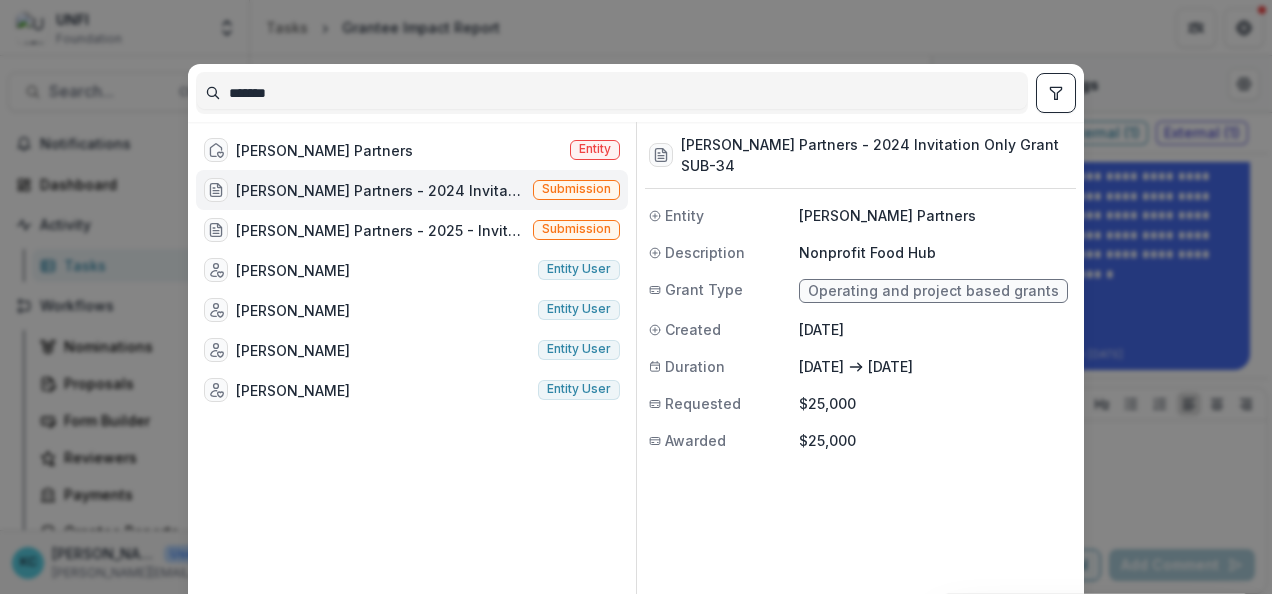 click on "[PERSON_NAME] Partners - 2024 Invitation Only Grant (Nonprofit Food Hub)" at bounding box center [380, 190] 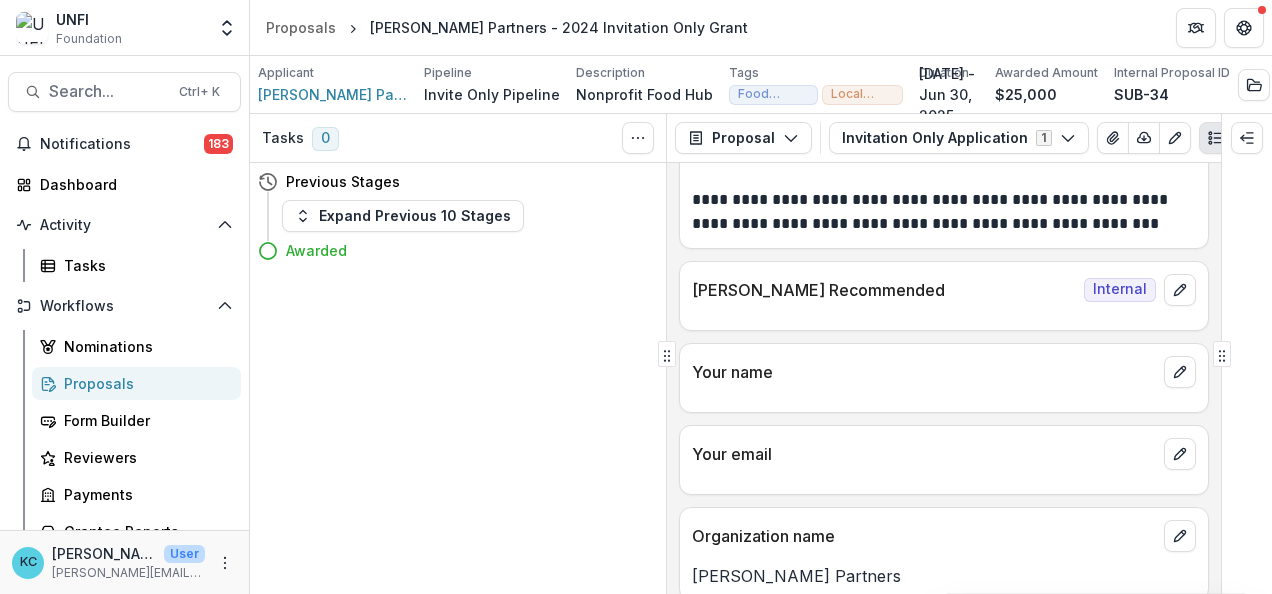 scroll, scrollTop: 246, scrollLeft: 0, axis: vertical 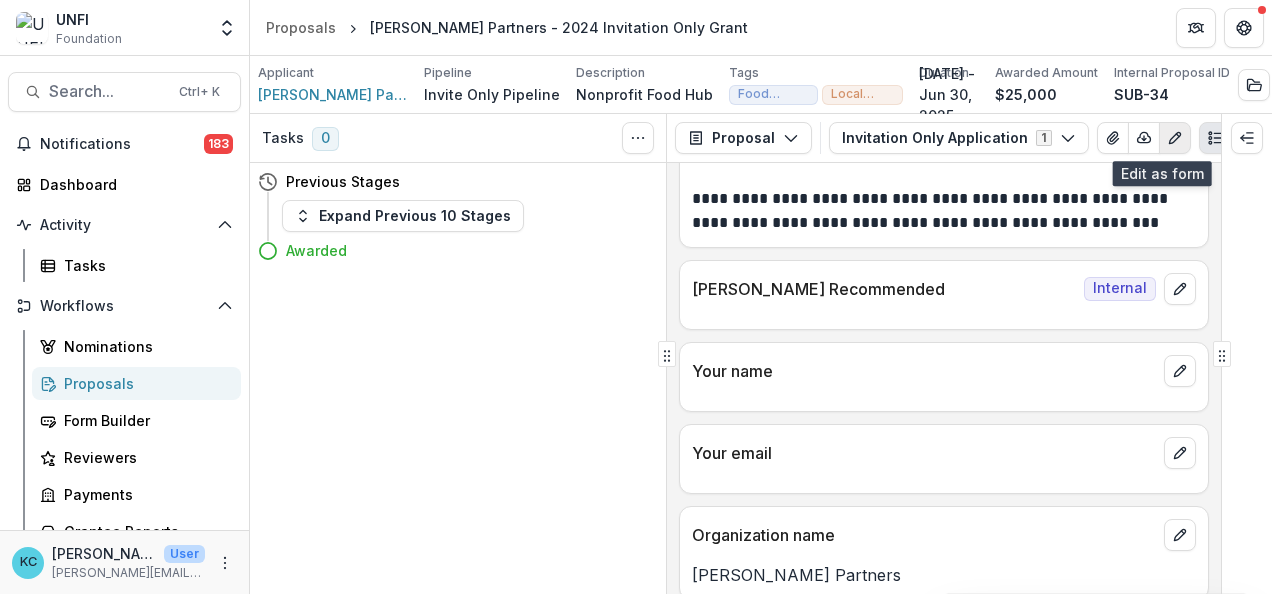 click at bounding box center [1175, 138] 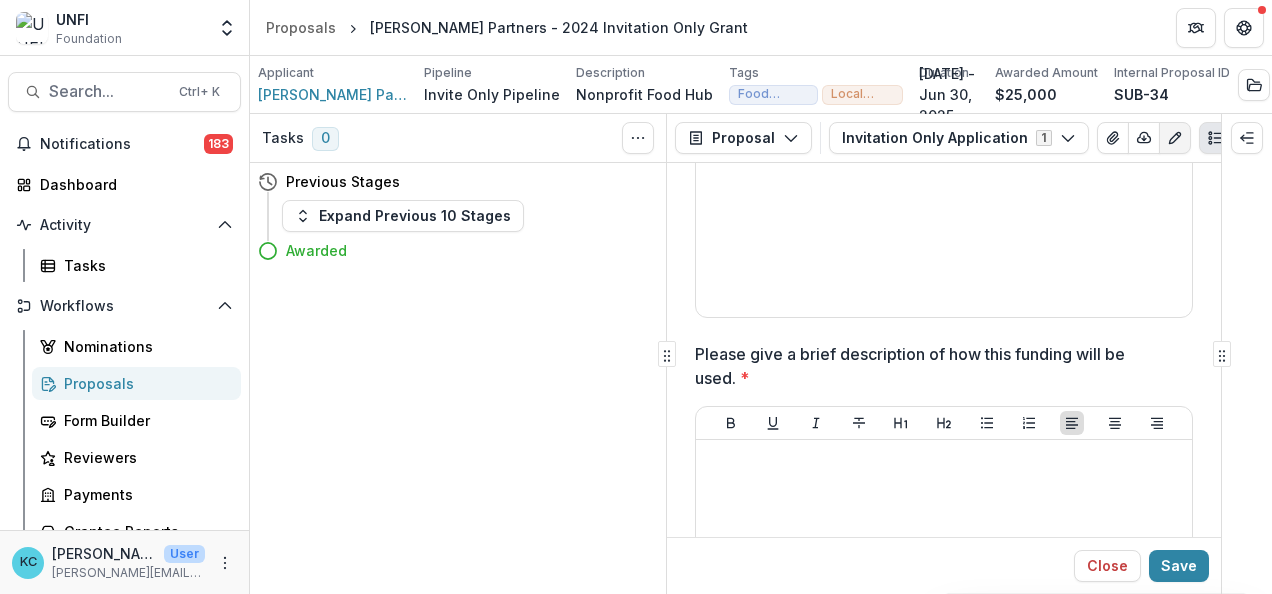 scroll, scrollTop: 3463, scrollLeft: 0, axis: vertical 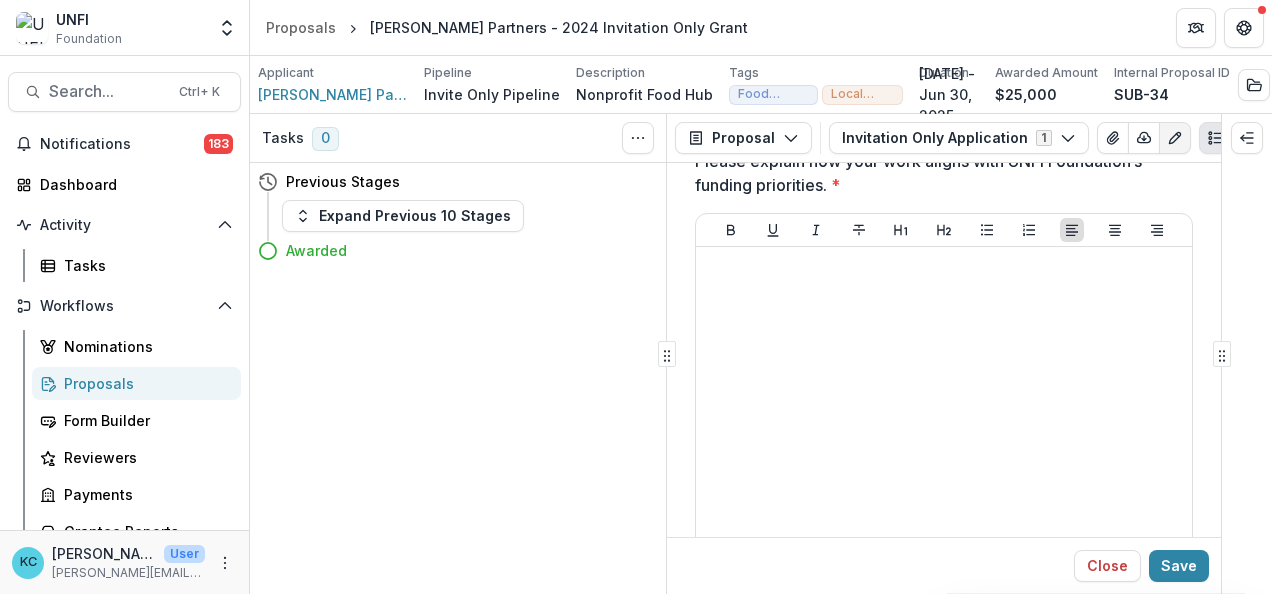 click on "$25,000" at bounding box center [1026, 94] 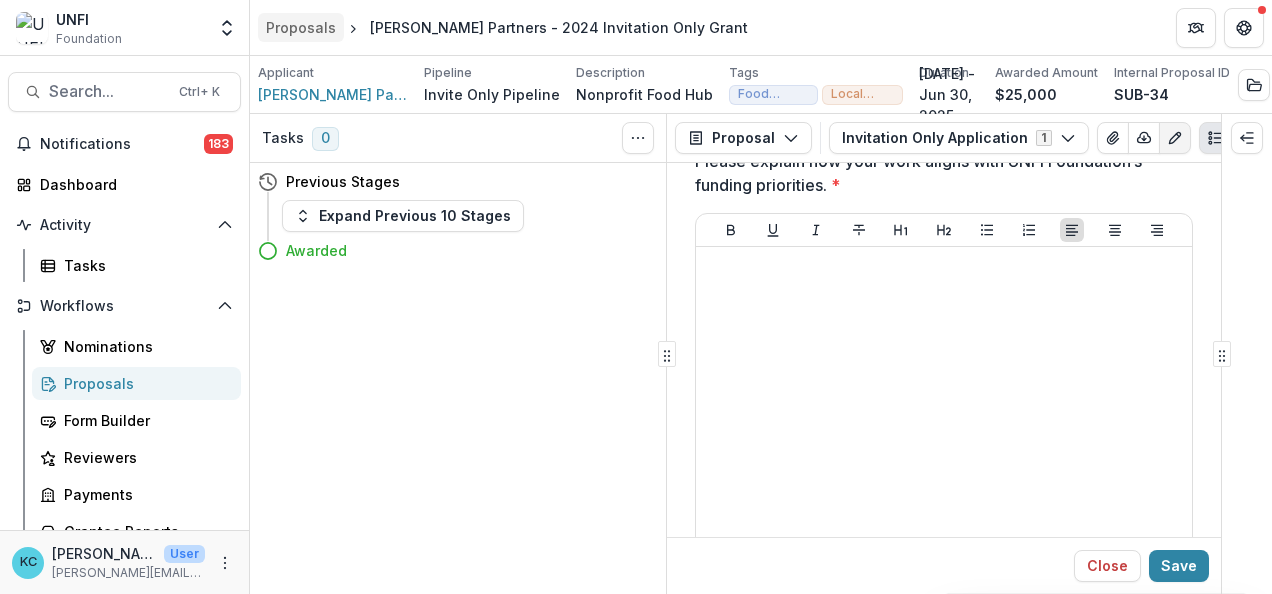 click on "Proposals" at bounding box center [301, 27] 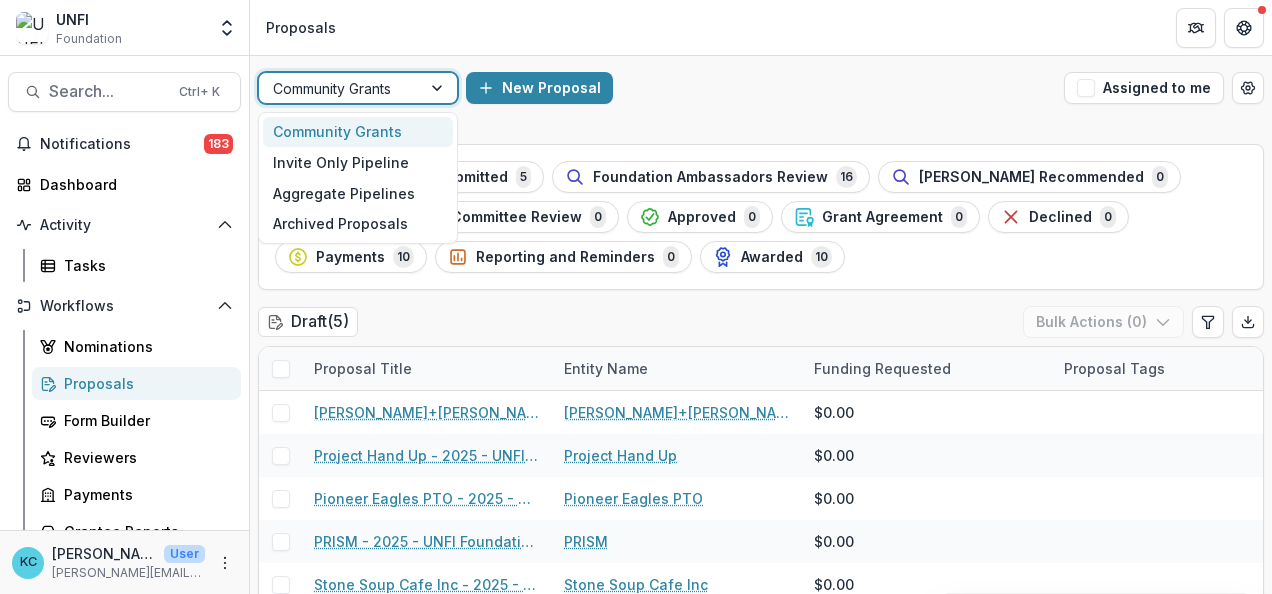 click at bounding box center (439, 88) 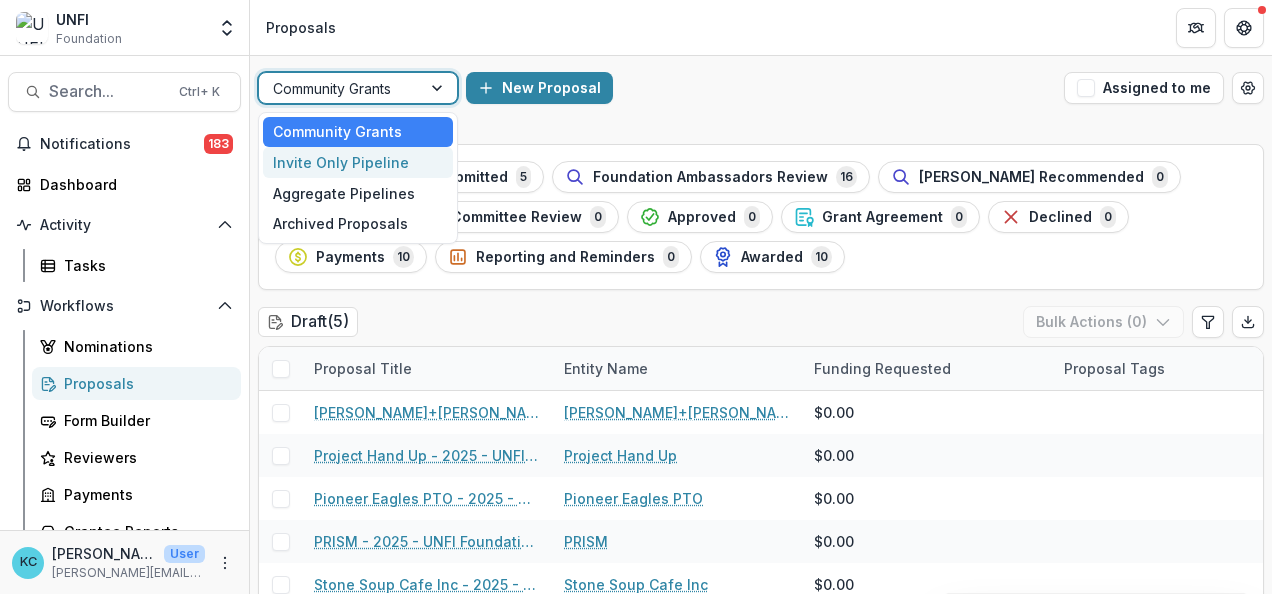 click on "Invite Only Pipeline" at bounding box center (358, 162) 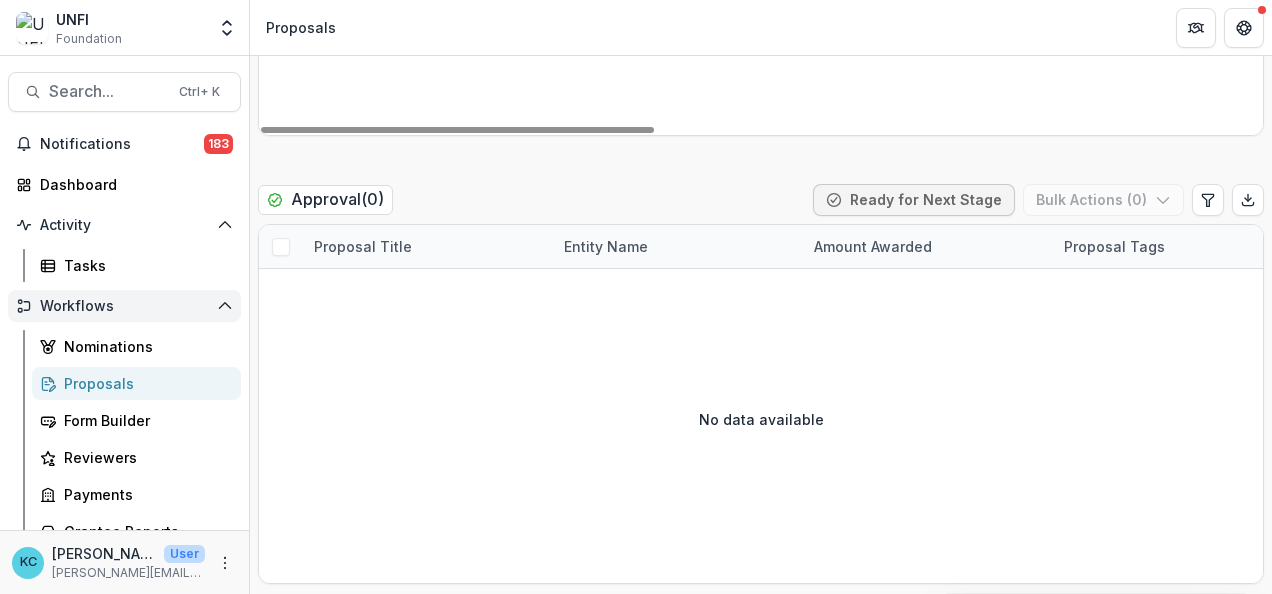 scroll, scrollTop: 2363, scrollLeft: 0, axis: vertical 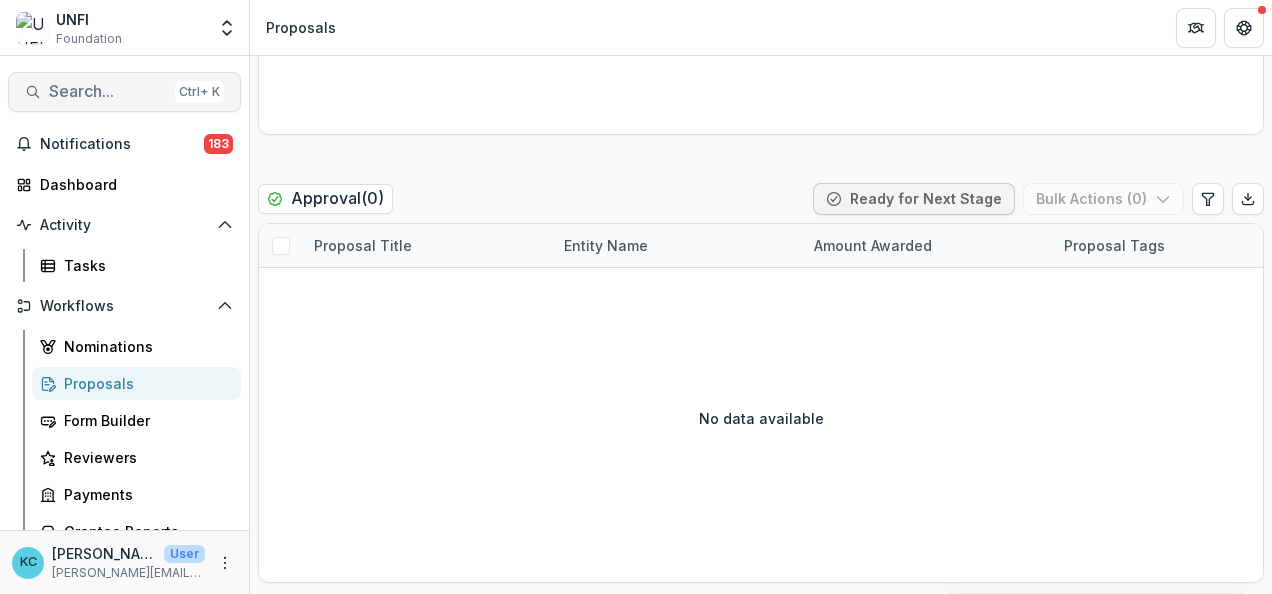click on "Search..." at bounding box center [108, 91] 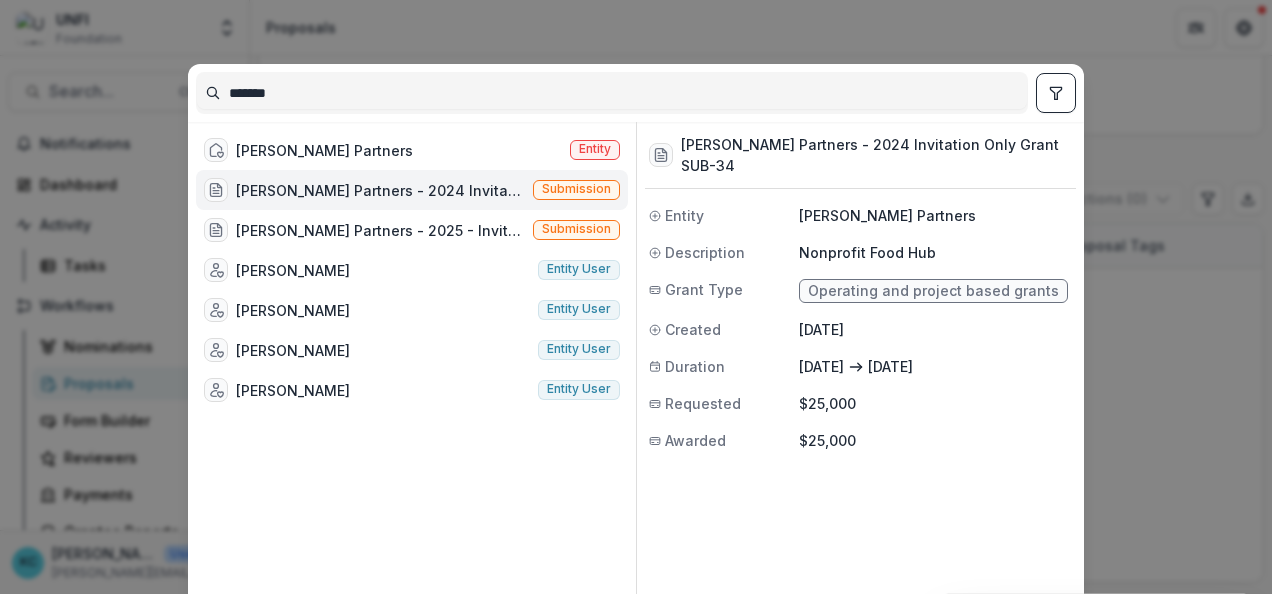 click on "[PERSON_NAME] Partners - 2024 Invitation Only Grant (Nonprofit Food Hub) Submission" at bounding box center [412, 190] 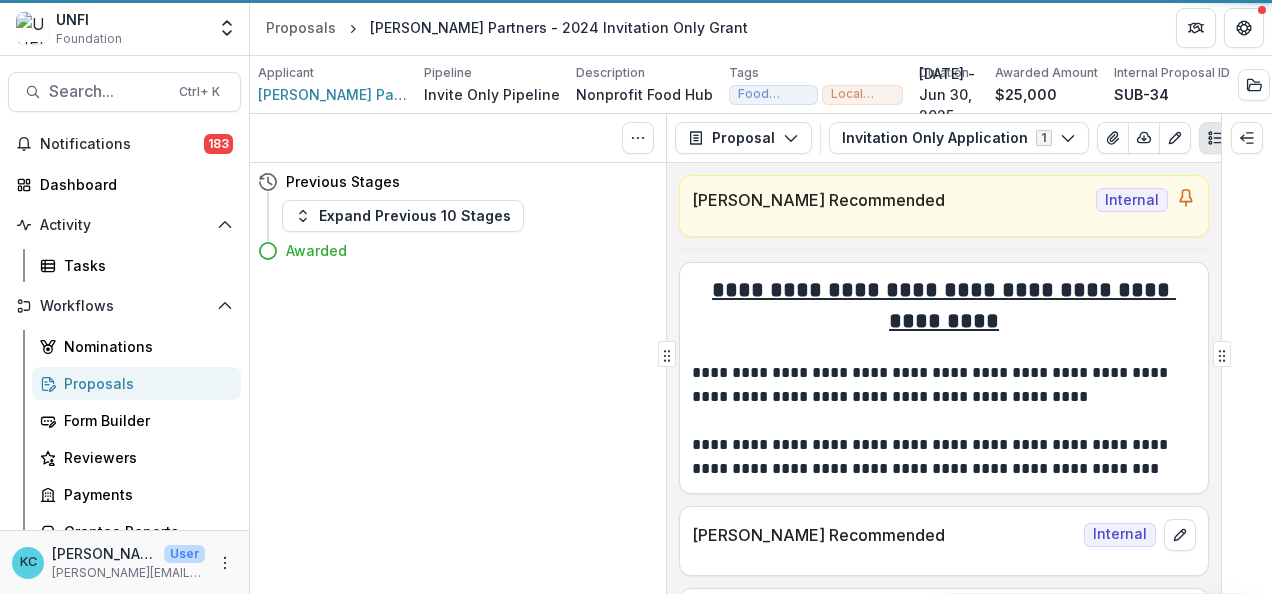 scroll, scrollTop: 0, scrollLeft: 0, axis: both 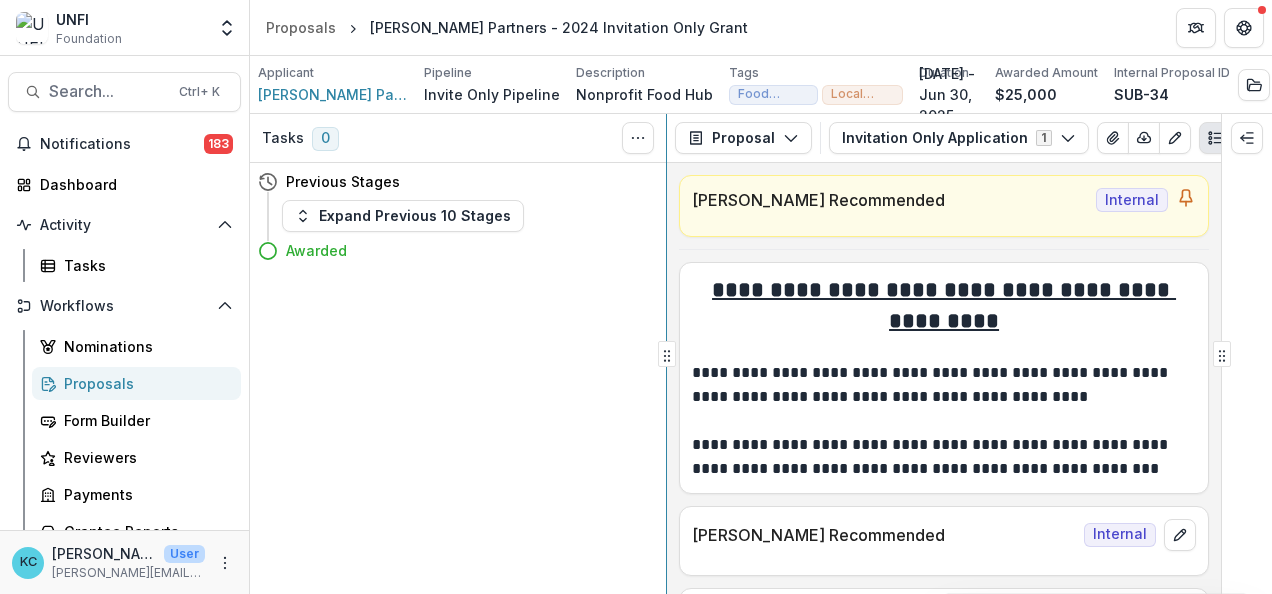 click on "**********" at bounding box center [761, 354] 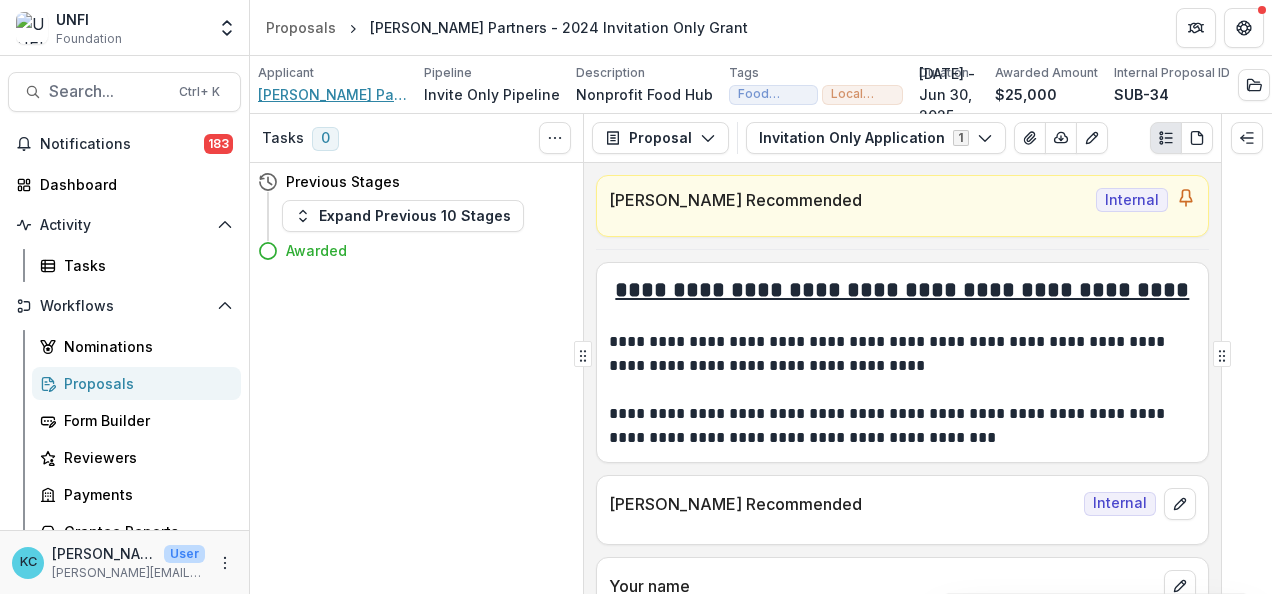 click on "[PERSON_NAME] Partners" at bounding box center (333, 94) 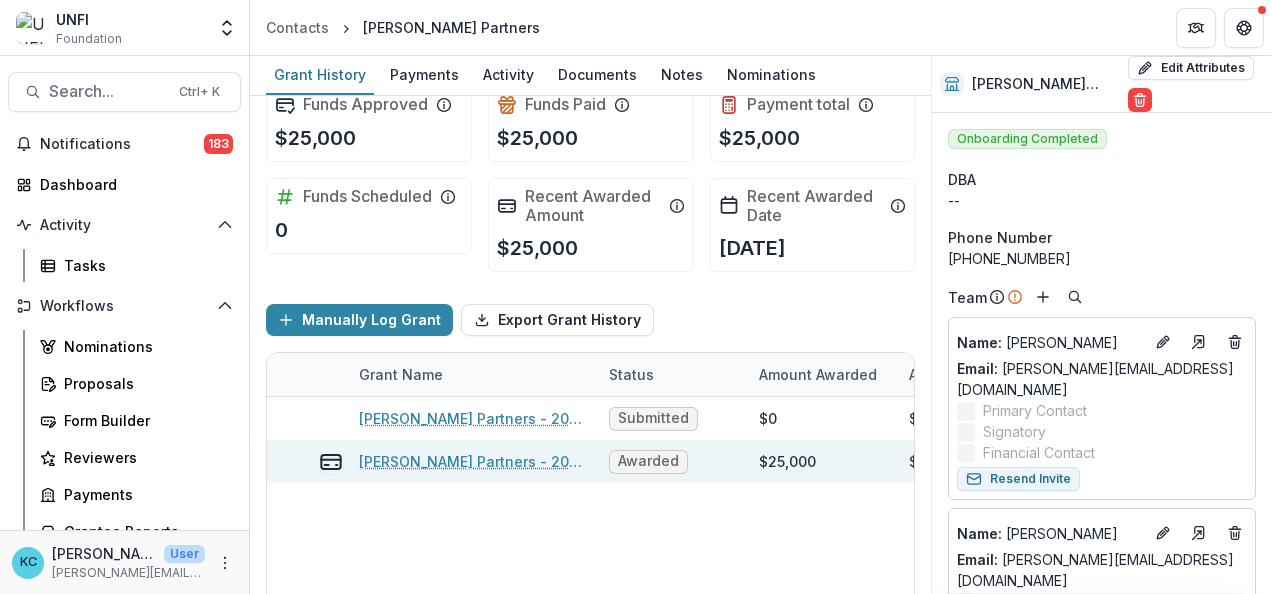 scroll, scrollTop: 0, scrollLeft: 0, axis: both 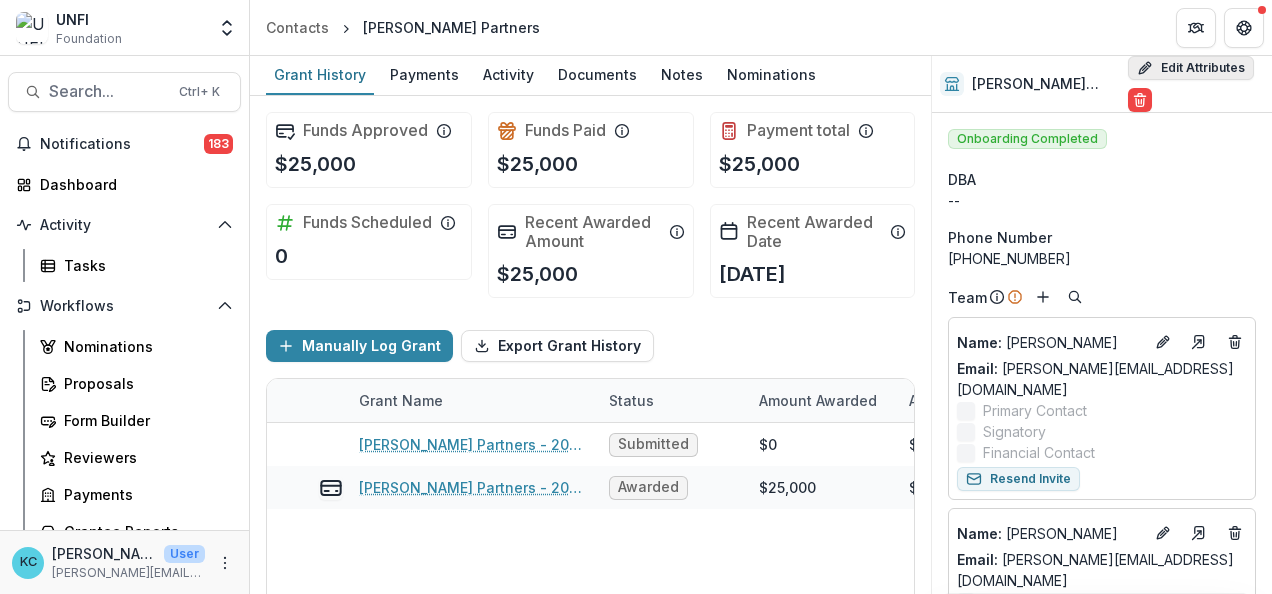 click on "Edit Attributes" at bounding box center (1191, 68) 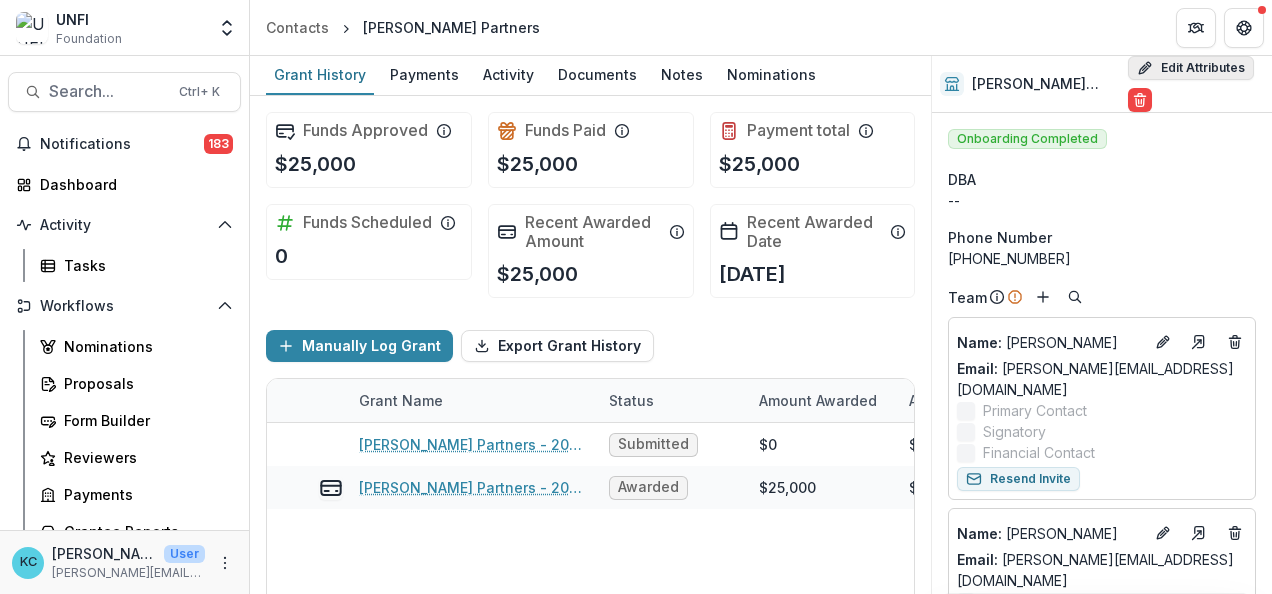 type on "**********" 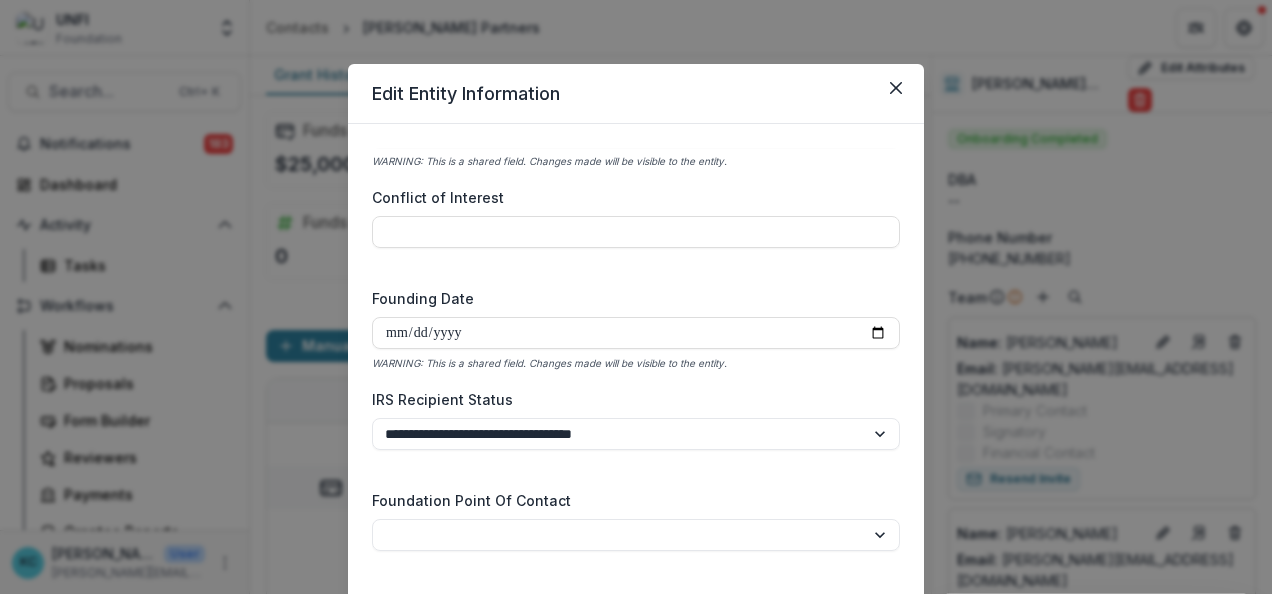 scroll, scrollTop: 2784, scrollLeft: 0, axis: vertical 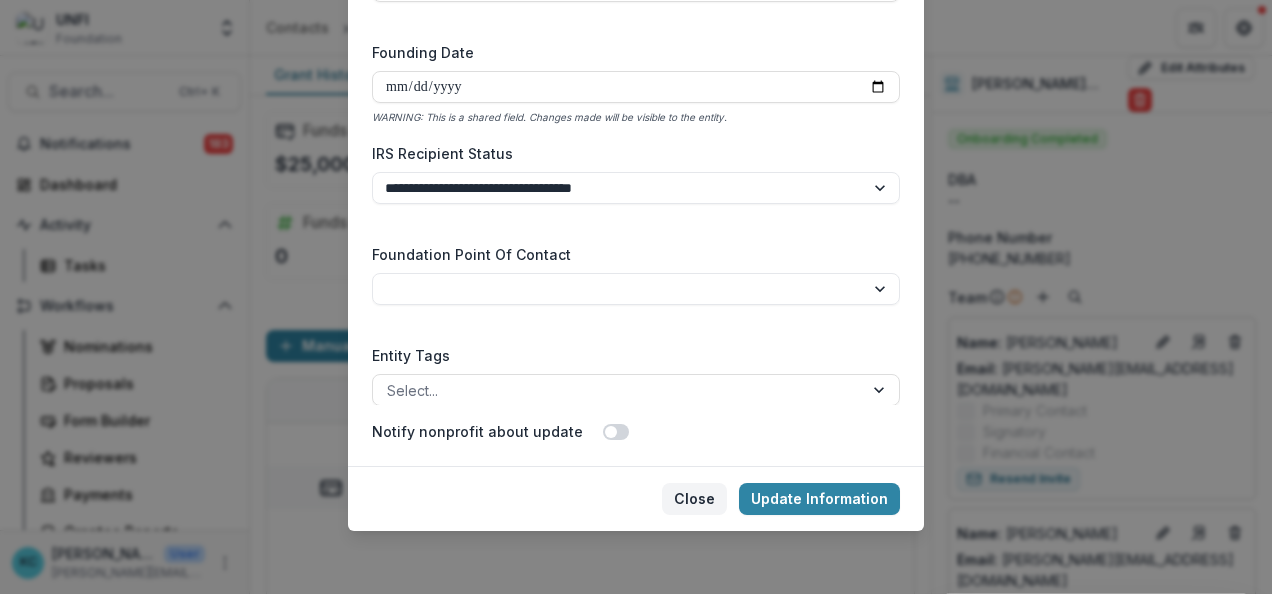 click on "Close" at bounding box center [694, 499] 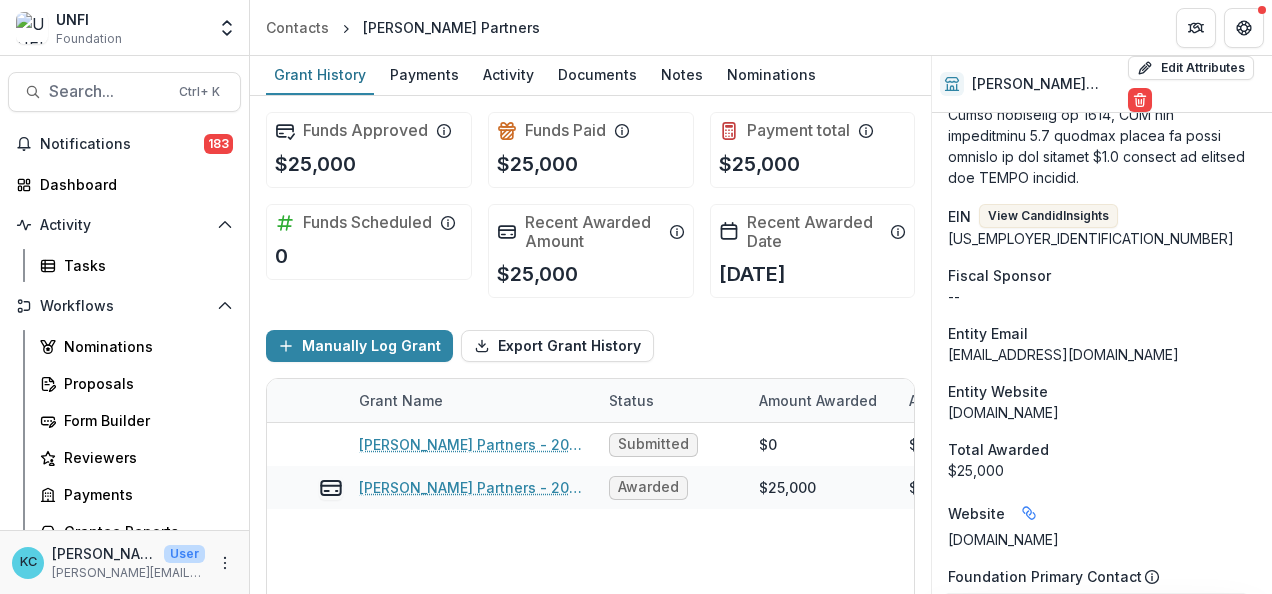 scroll, scrollTop: 2312, scrollLeft: 0, axis: vertical 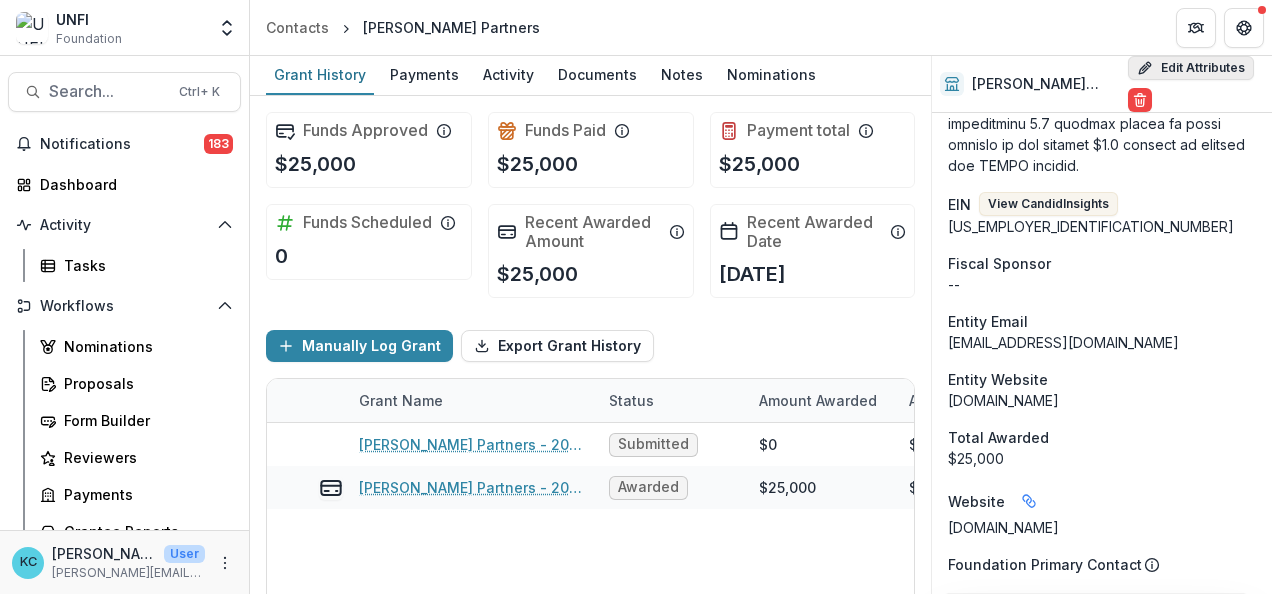 click on "Edit Attributes" at bounding box center (1191, 68) 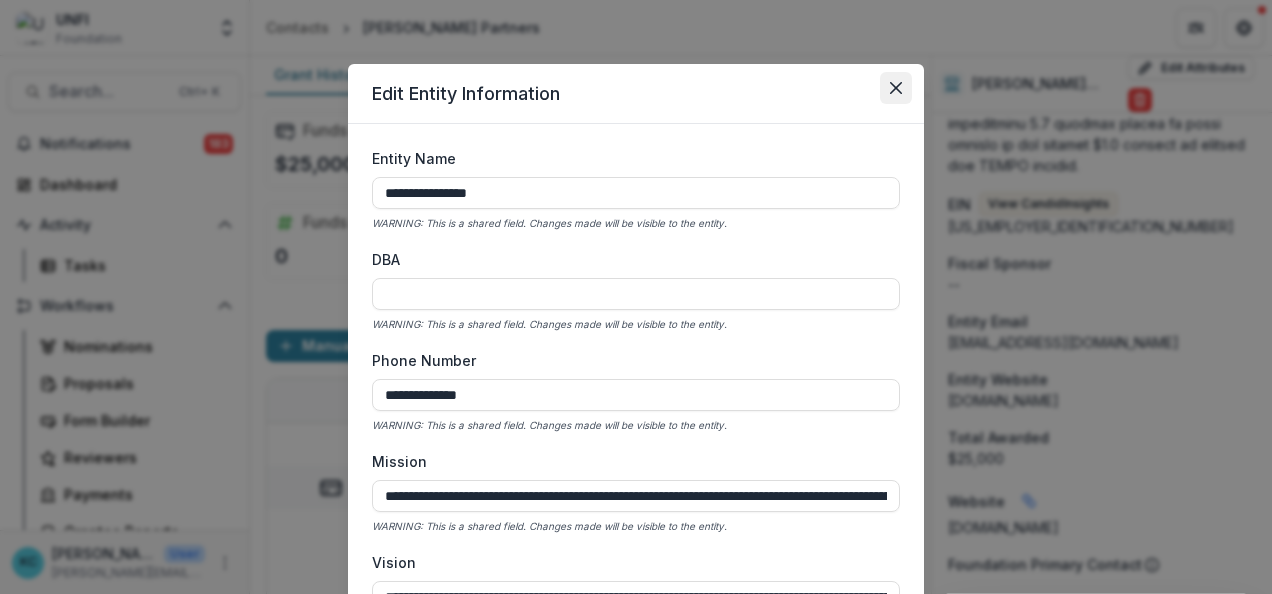 click 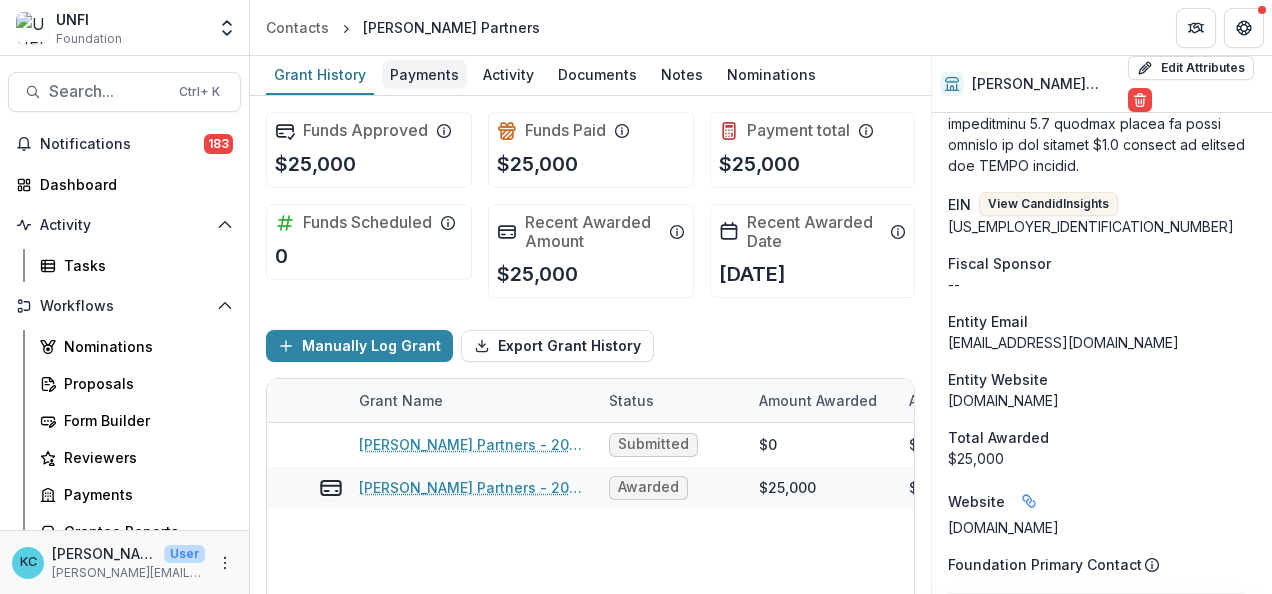 click on "Payments" at bounding box center (424, 74) 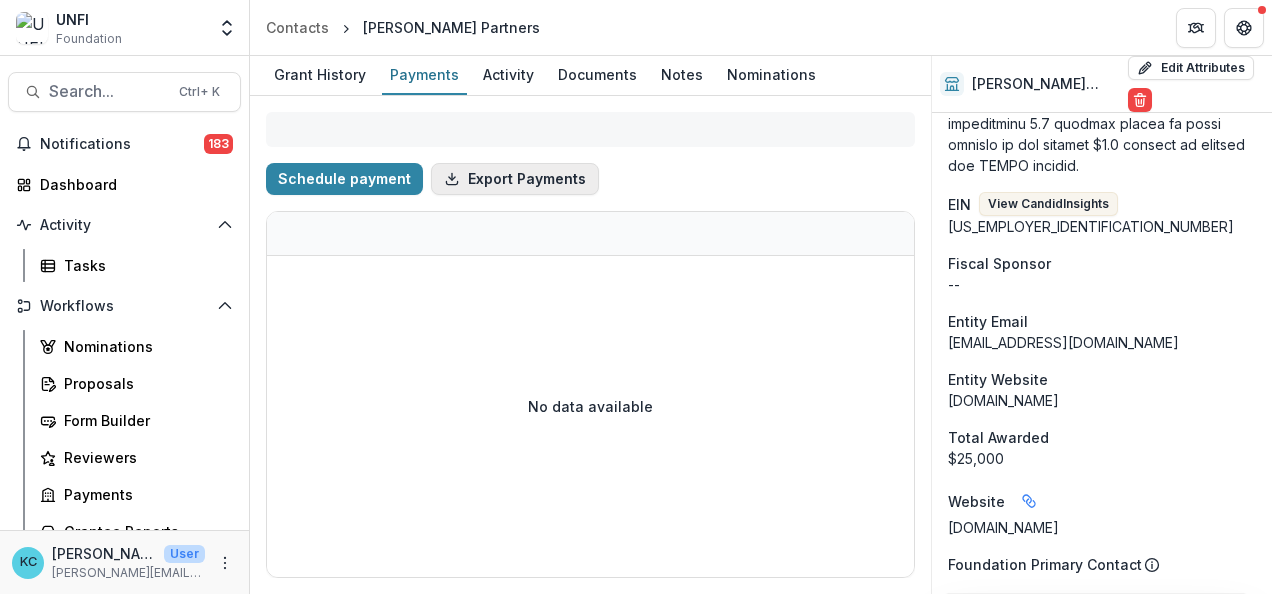 select on "****" 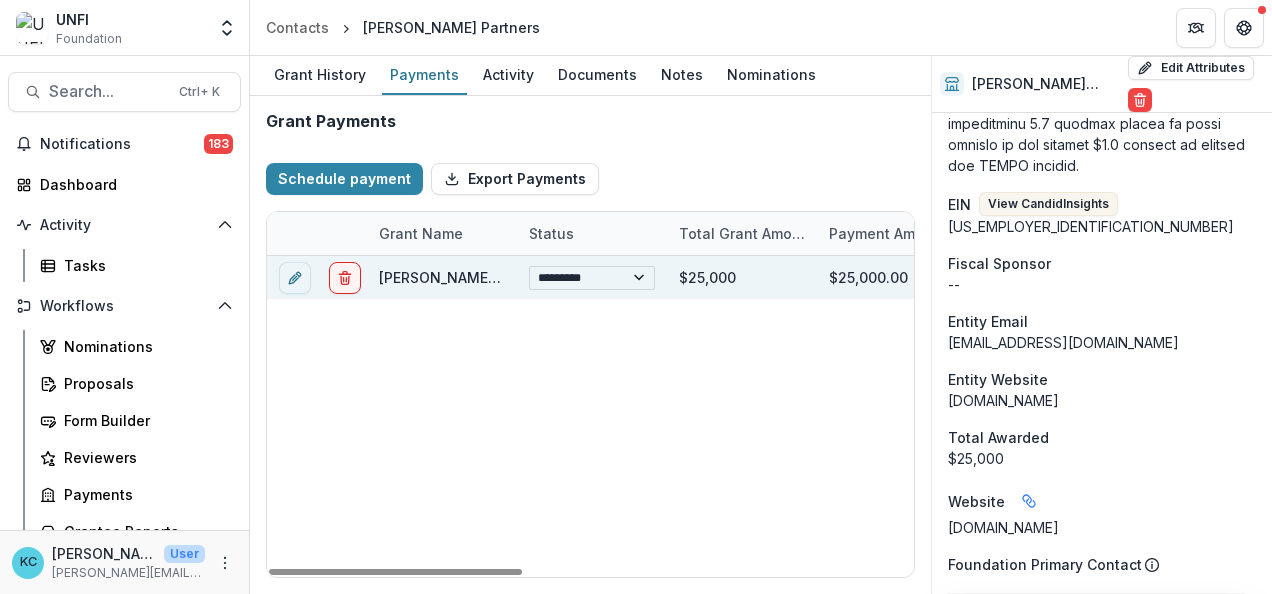 select on "****" 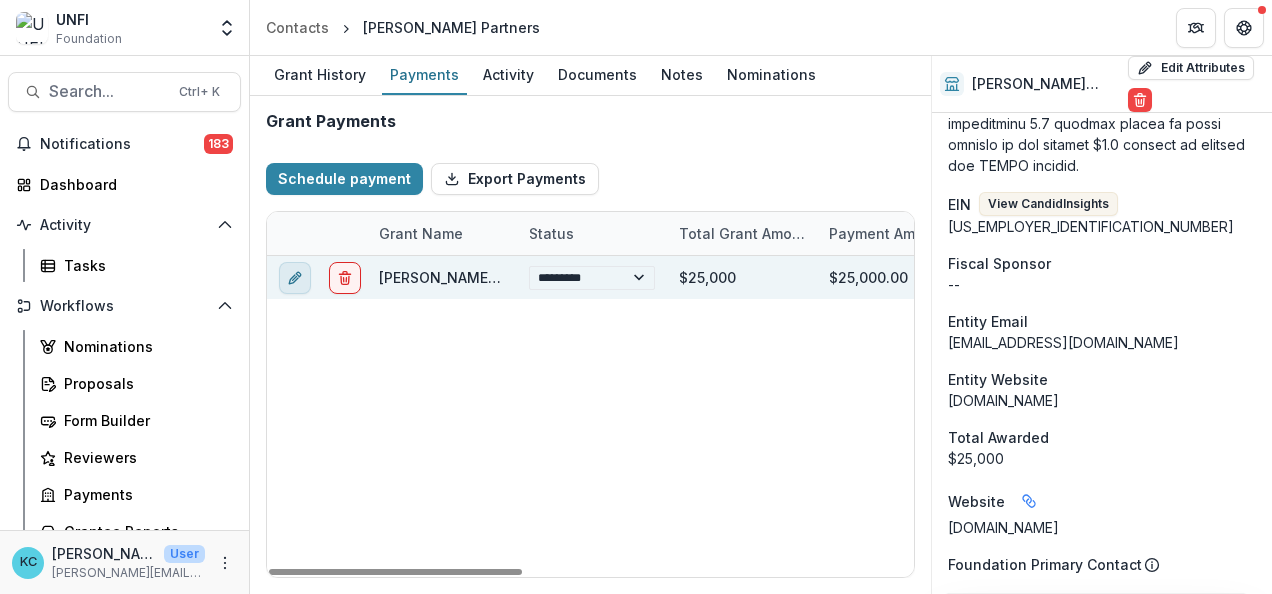 click 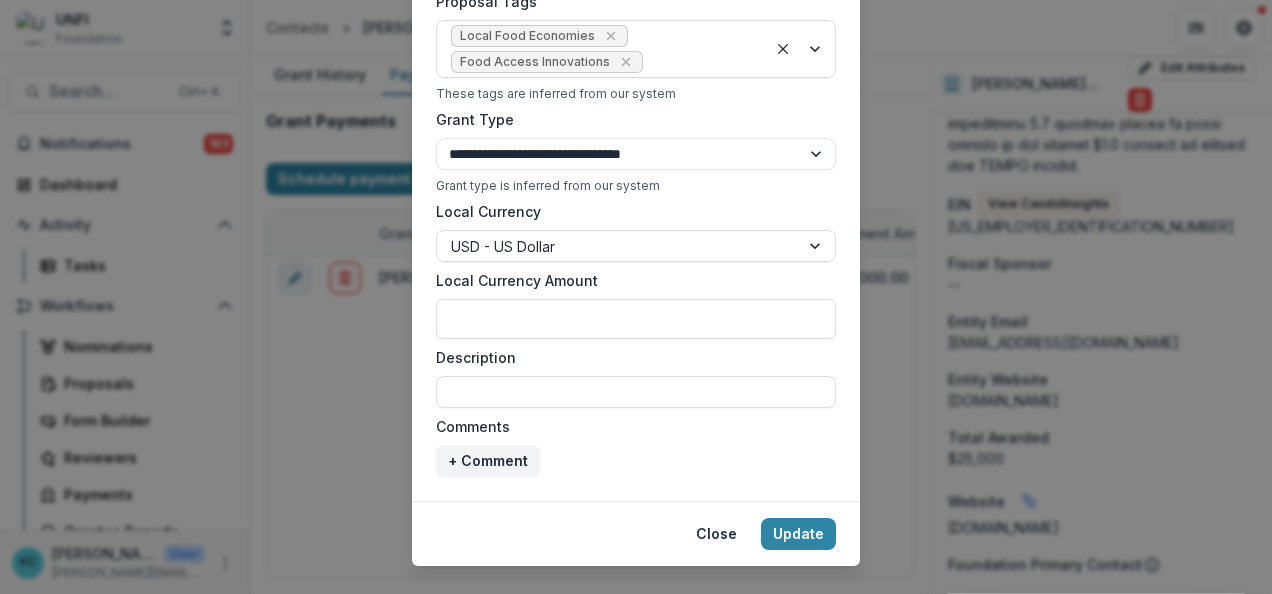 scroll, scrollTop: 0, scrollLeft: 0, axis: both 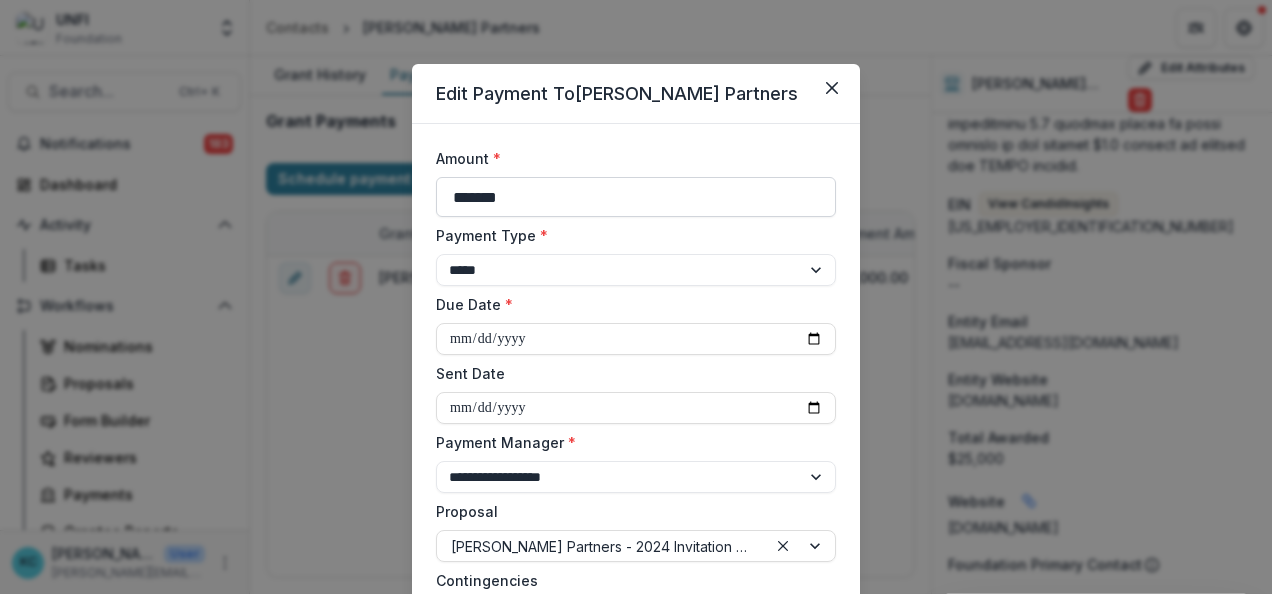 click on "*******" at bounding box center (636, 197) 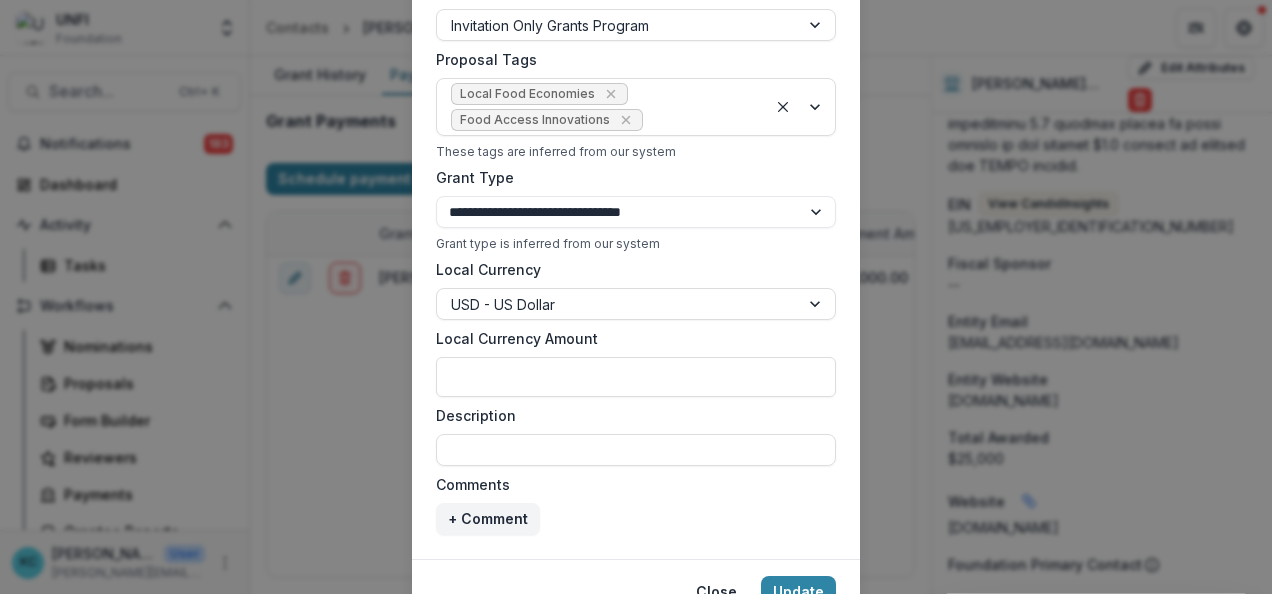 scroll, scrollTop: 817, scrollLeft: 0, axis: vertical 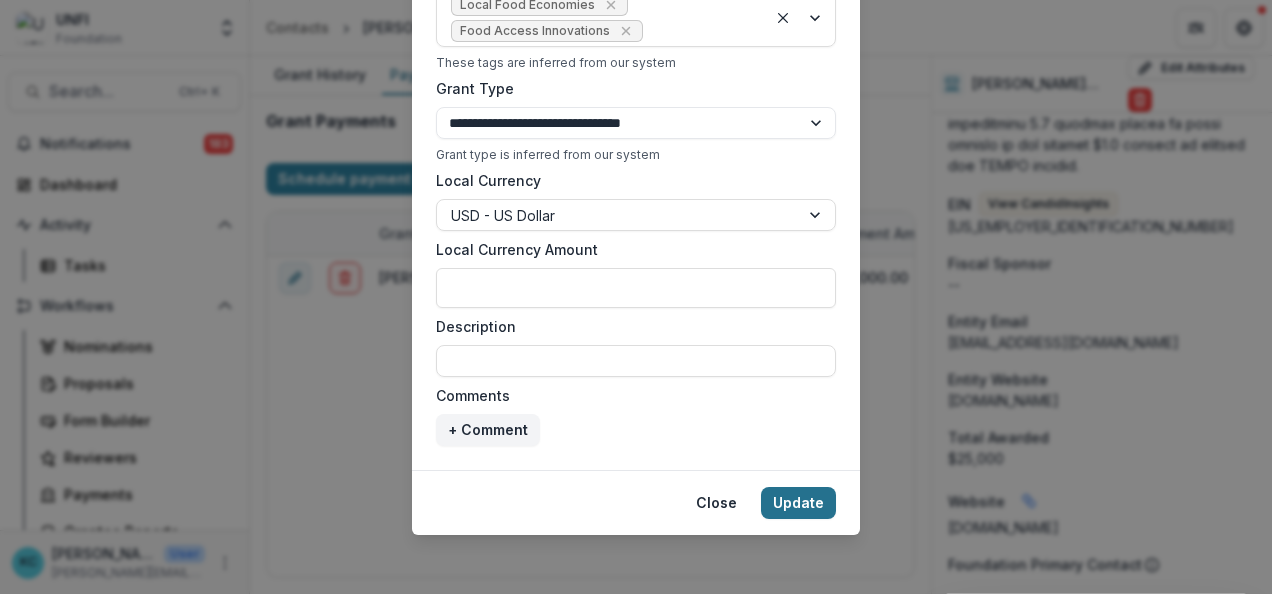 click on "Update" at bounding box center [798, 503] 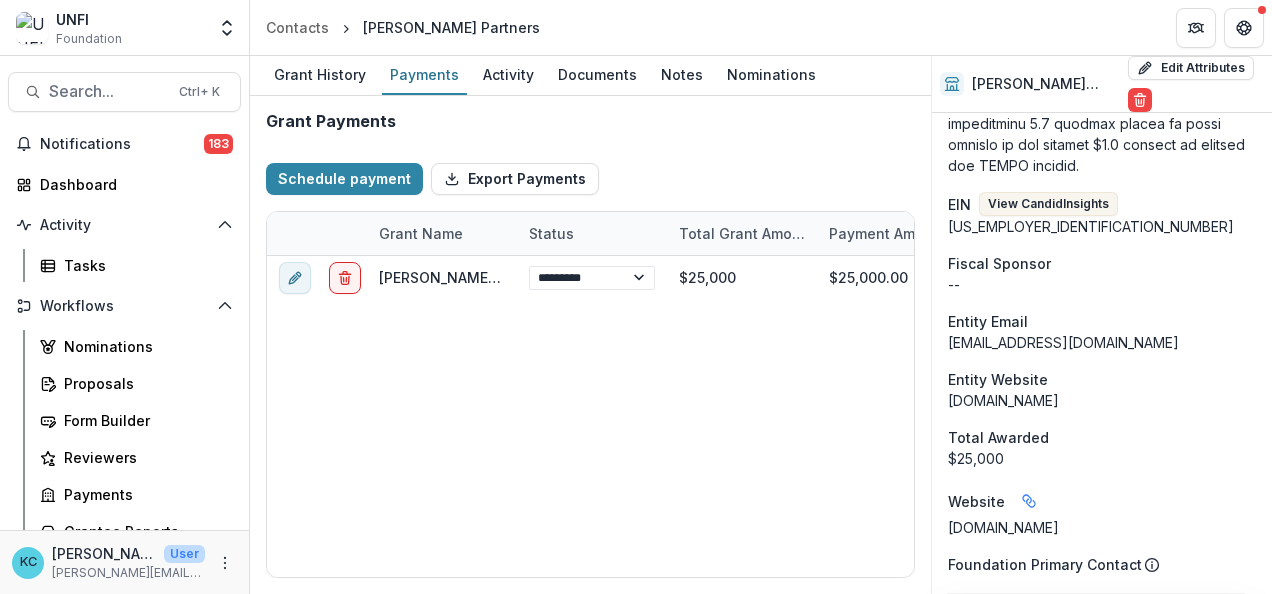 type on "*******" 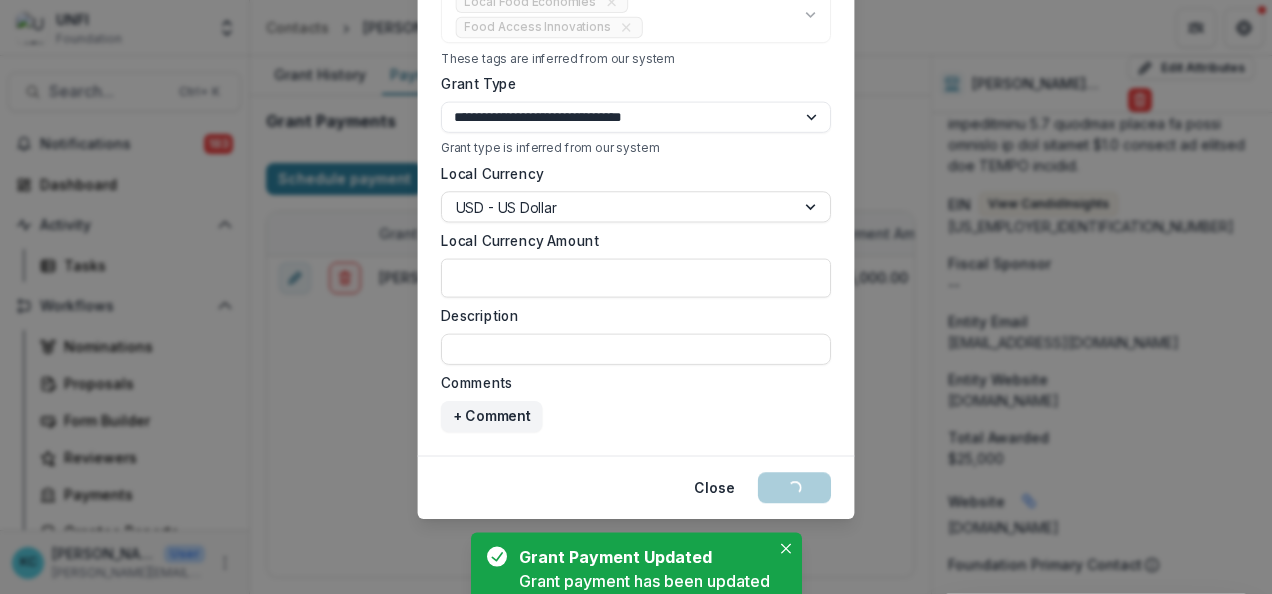 select on "****" 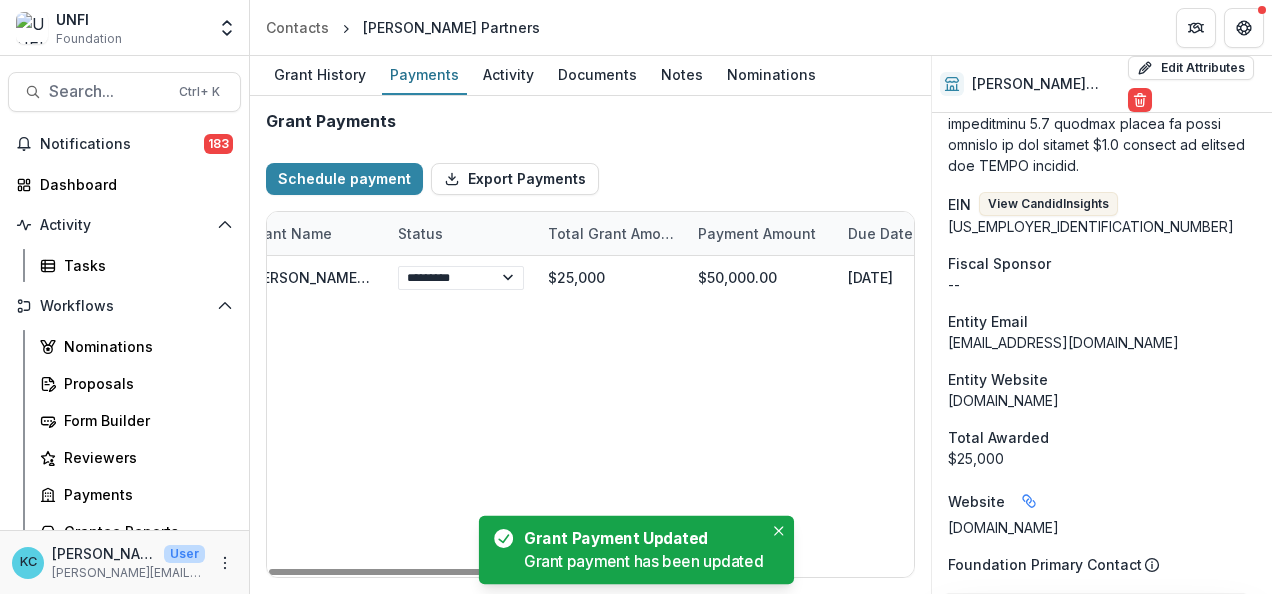 scroll, scrollTop: 0, scrollLeft: 132, axis: horizontal 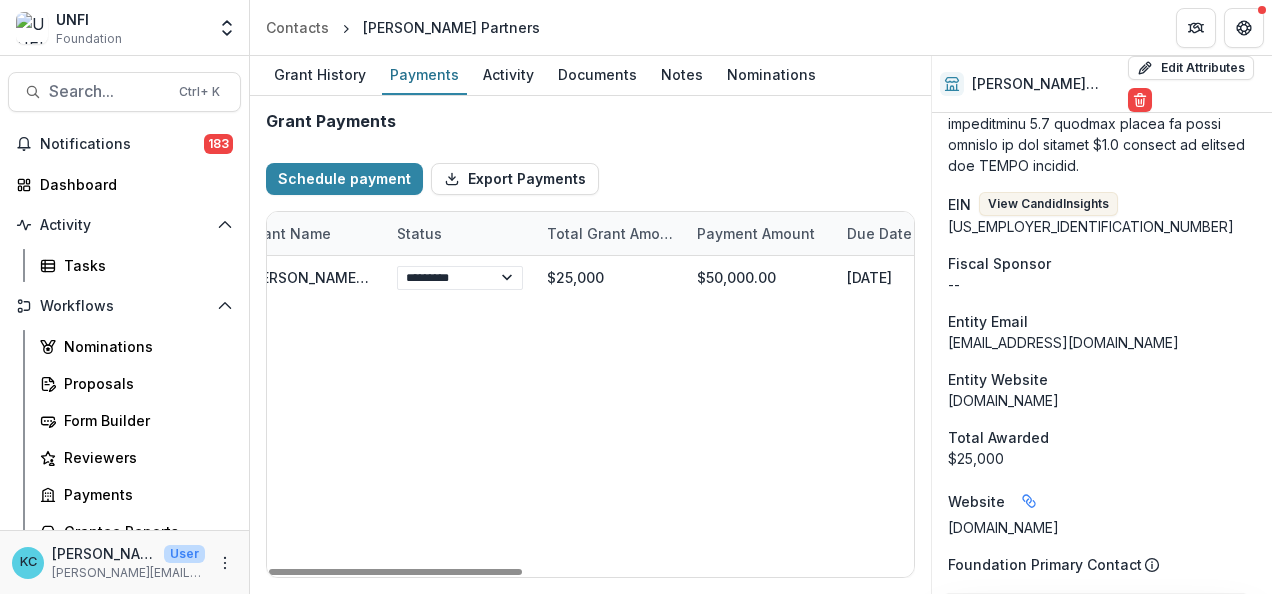 click on "Total Grant Amount" at bounding box center [610, 233] 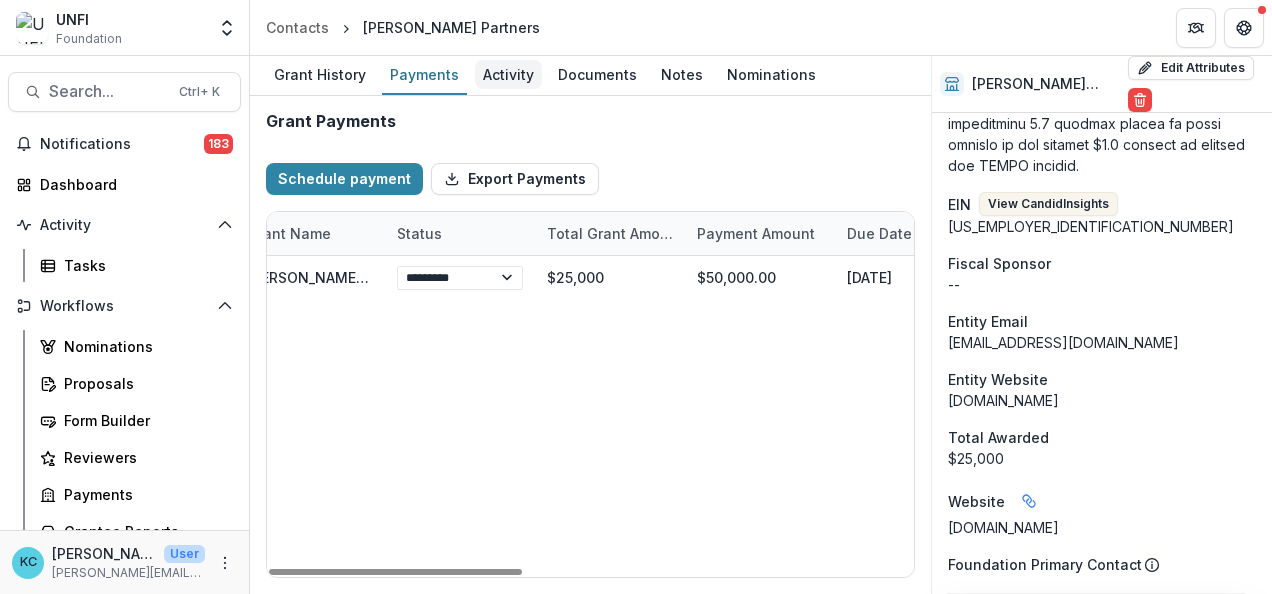 click on "Activity" at bounding box center (508, 74) 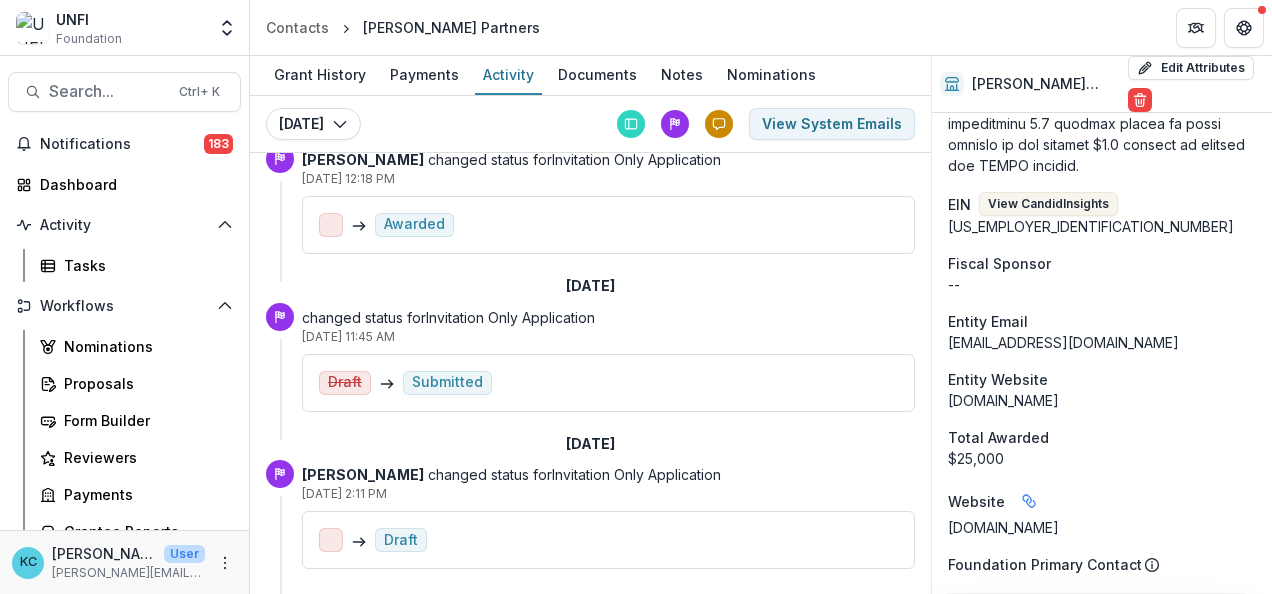 scroll, scrollTop: 0, scrollLeft: 0, axis: both 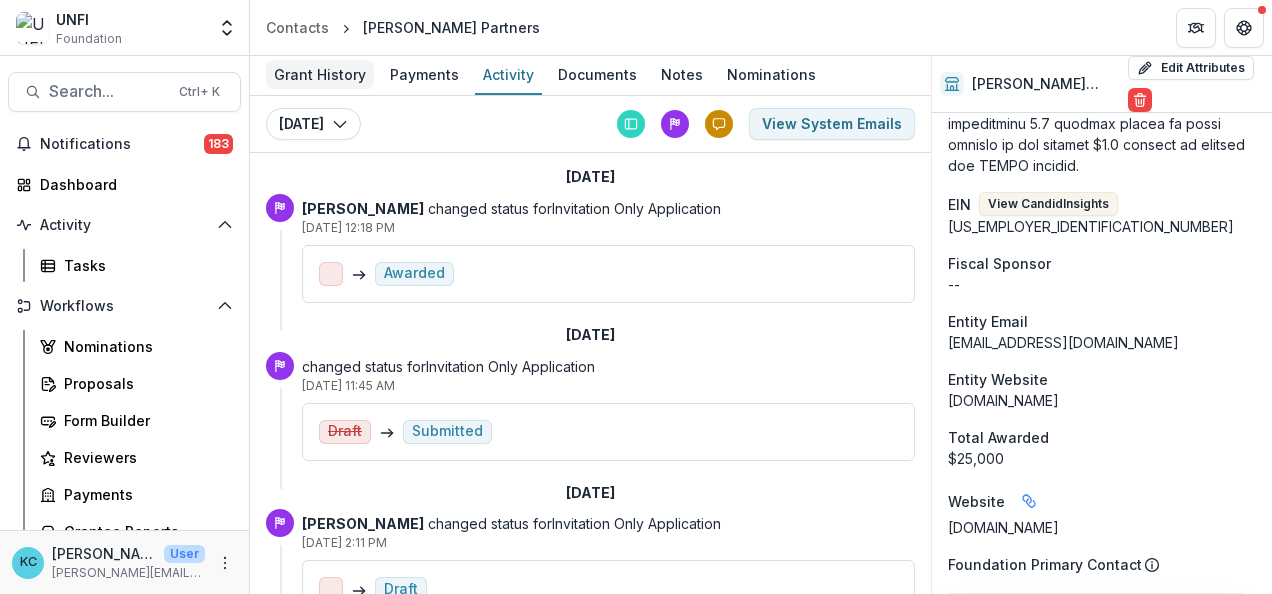 click on "Grant History" at bounding box center (320, 74) 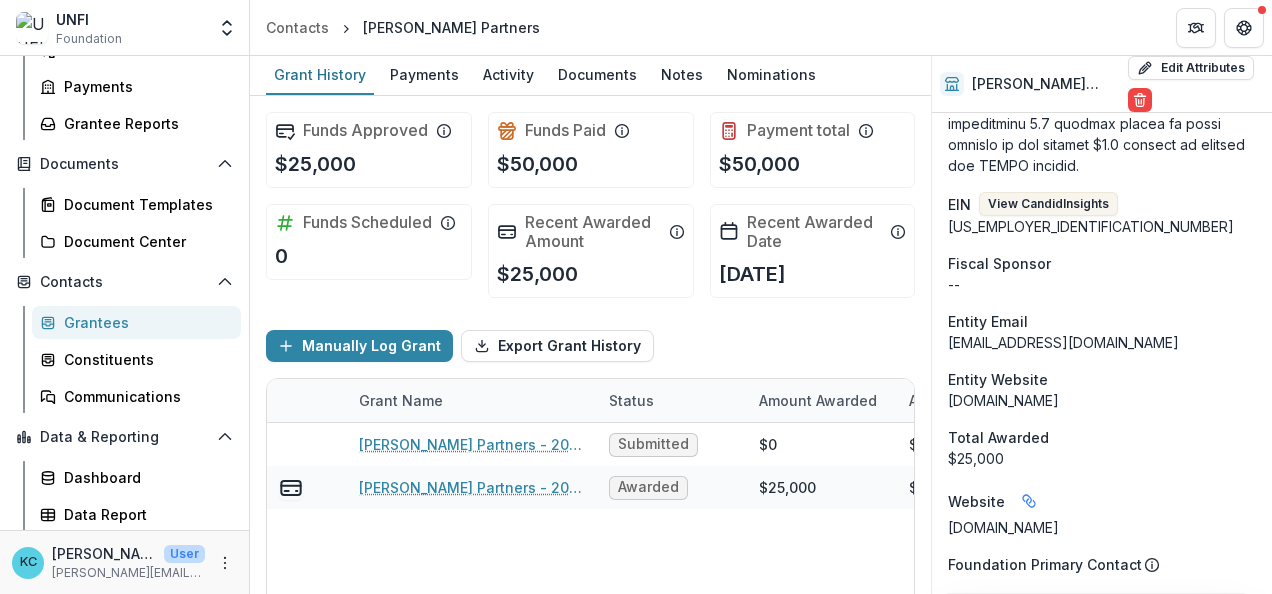 scroll, scrollTop: 0, scrollLeft: 0, axis: both 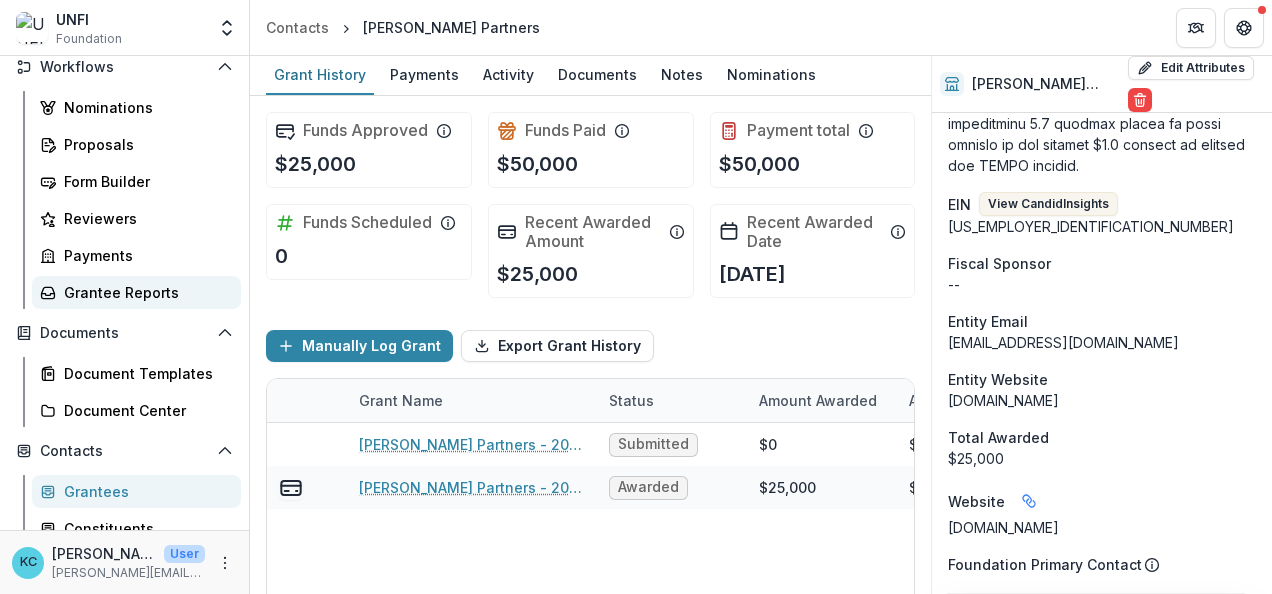 click on "Grantee Reports" at bounding box center (144, 292) 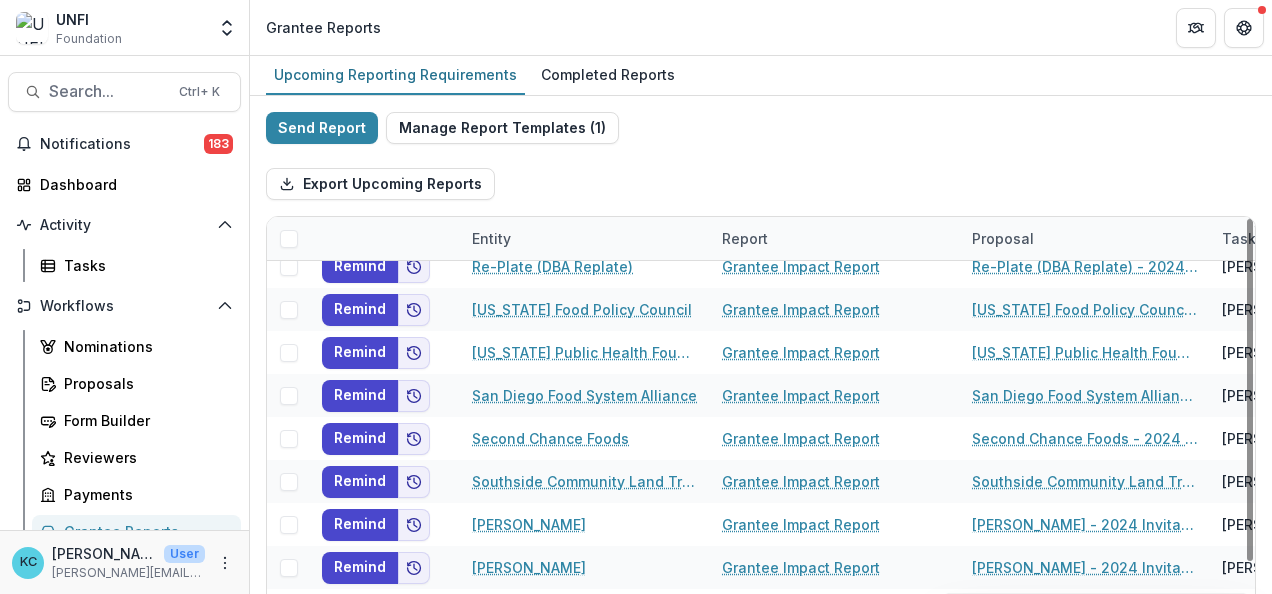 scroll, scrollTop: 814, scrollLeft: 0, axis: vertical 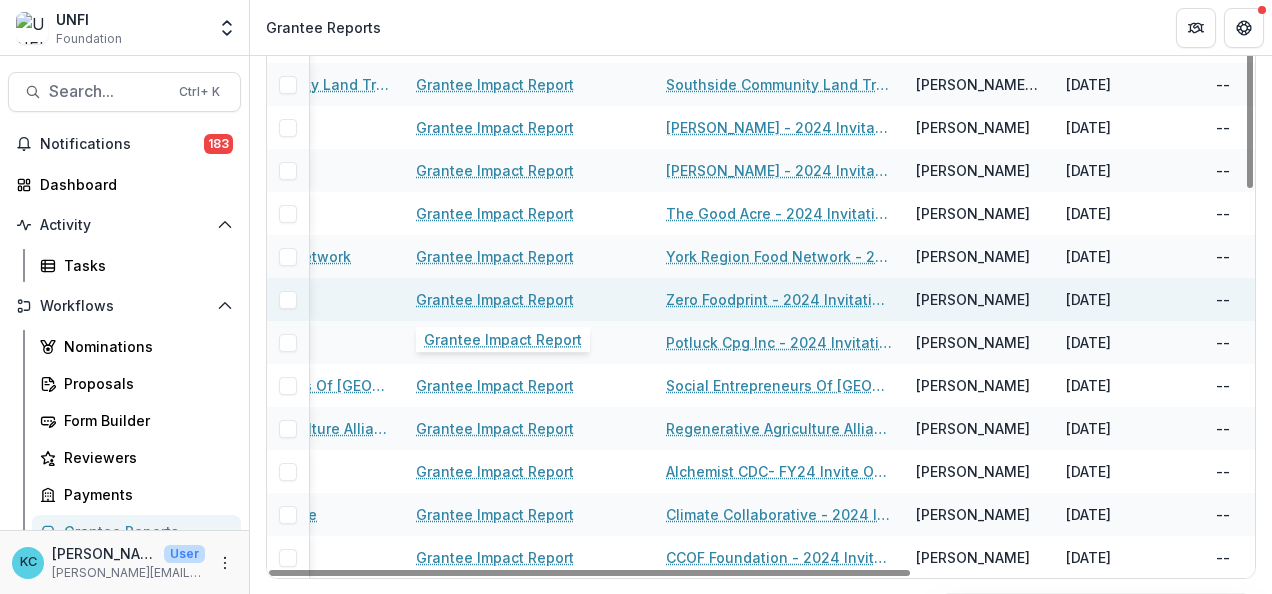 click on "Grantee Impact Report" at bounding box center (495, 299) 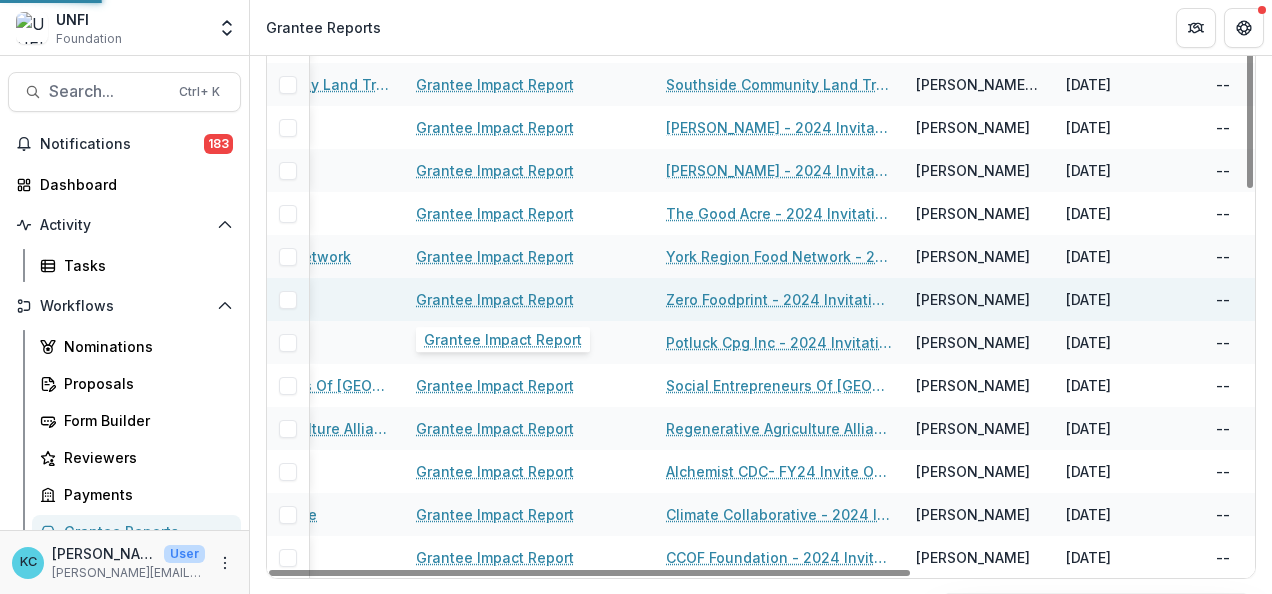 scroll, scrollTop: 0, scrollLeft: 0, axis: both 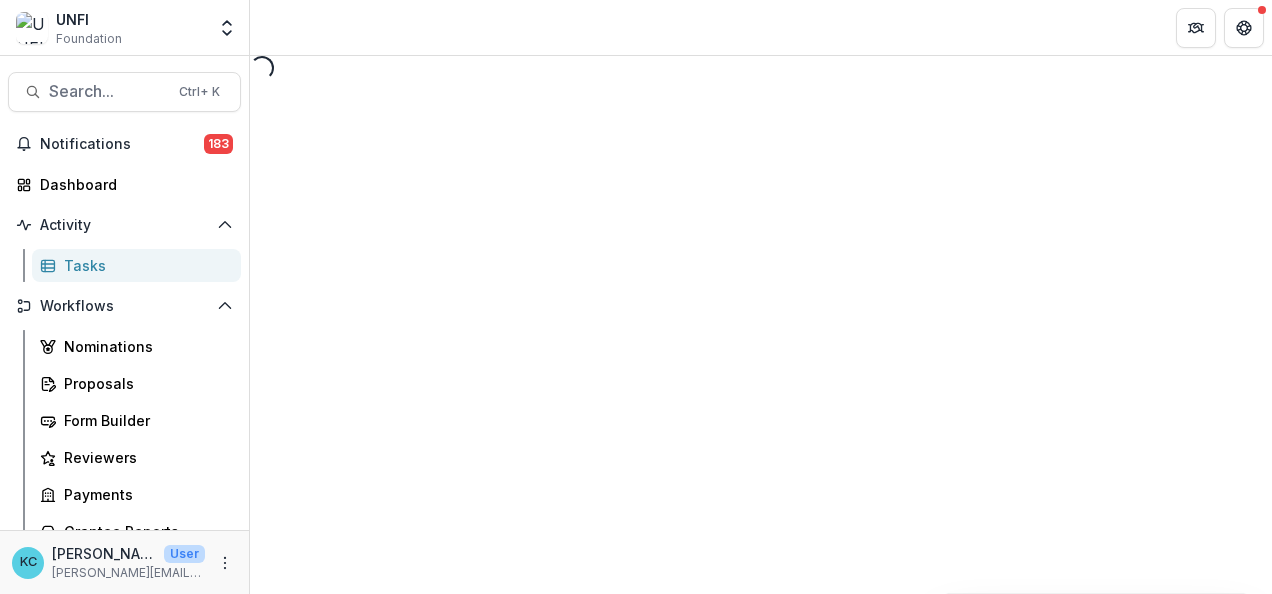 select on "********" 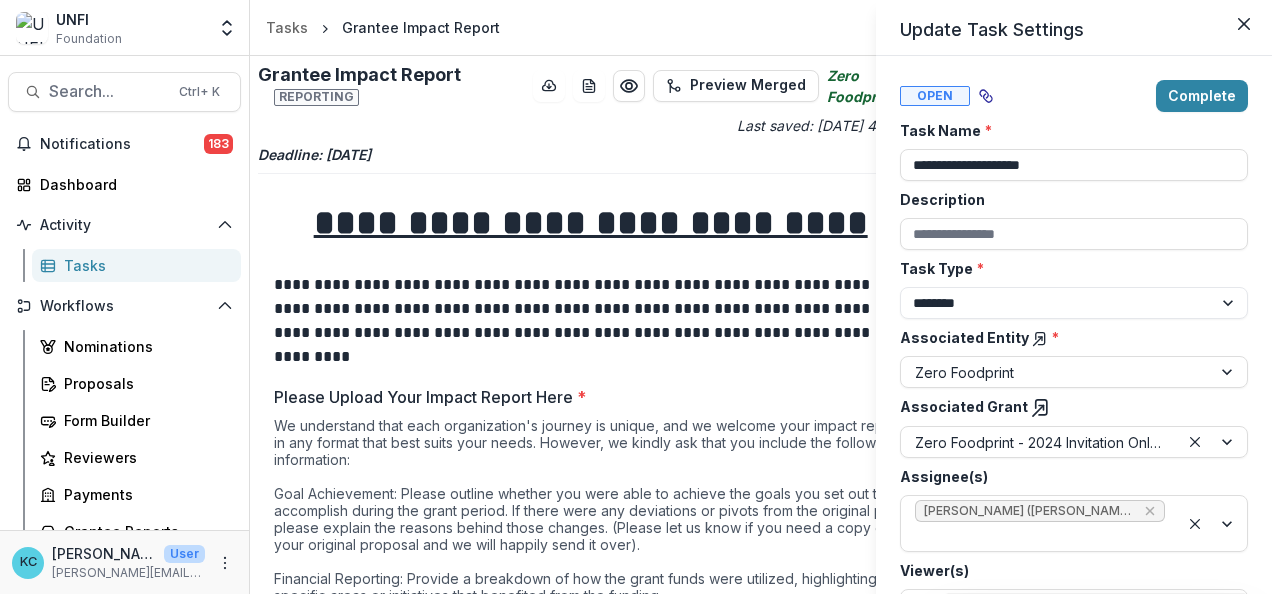 scroll, scrollTop: 170, scrollLeft: 0, axis: vertical 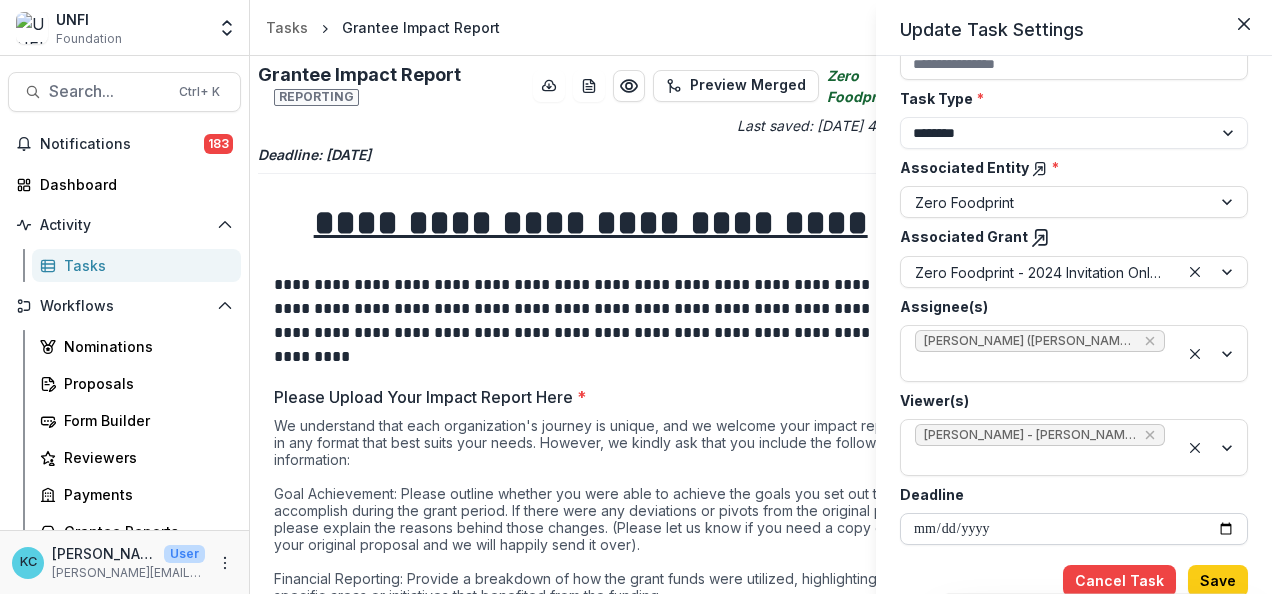 click on "**********" at bounding box center (1074, 529) 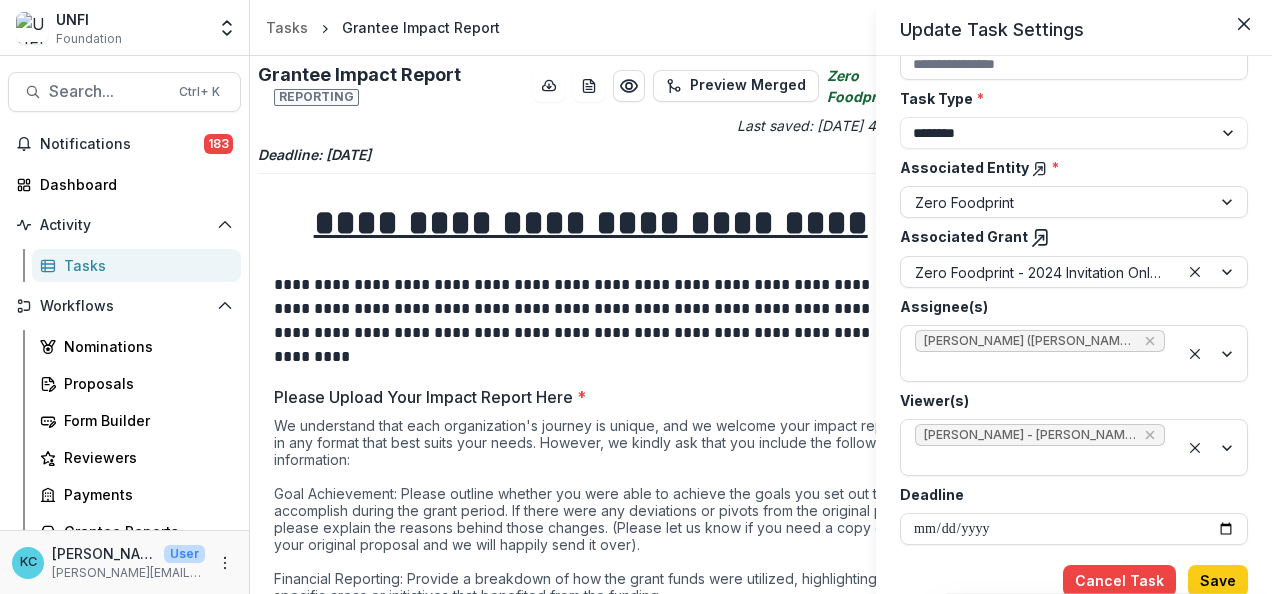 type on "**********" 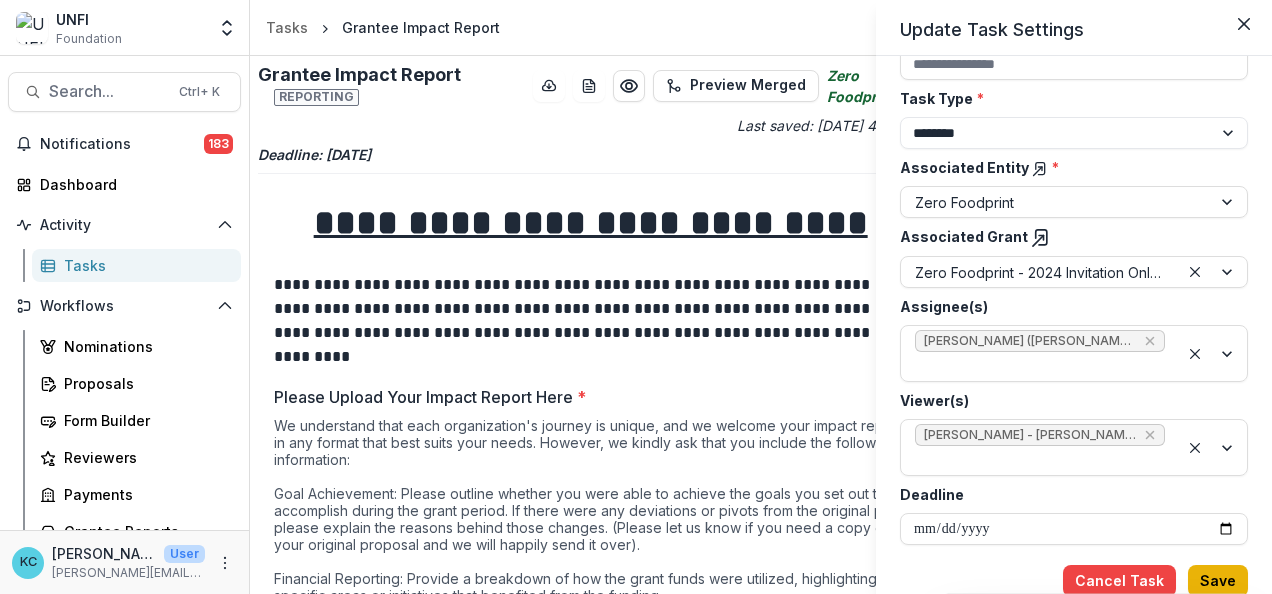 click on "Save" at bounding box center [1218, 581] 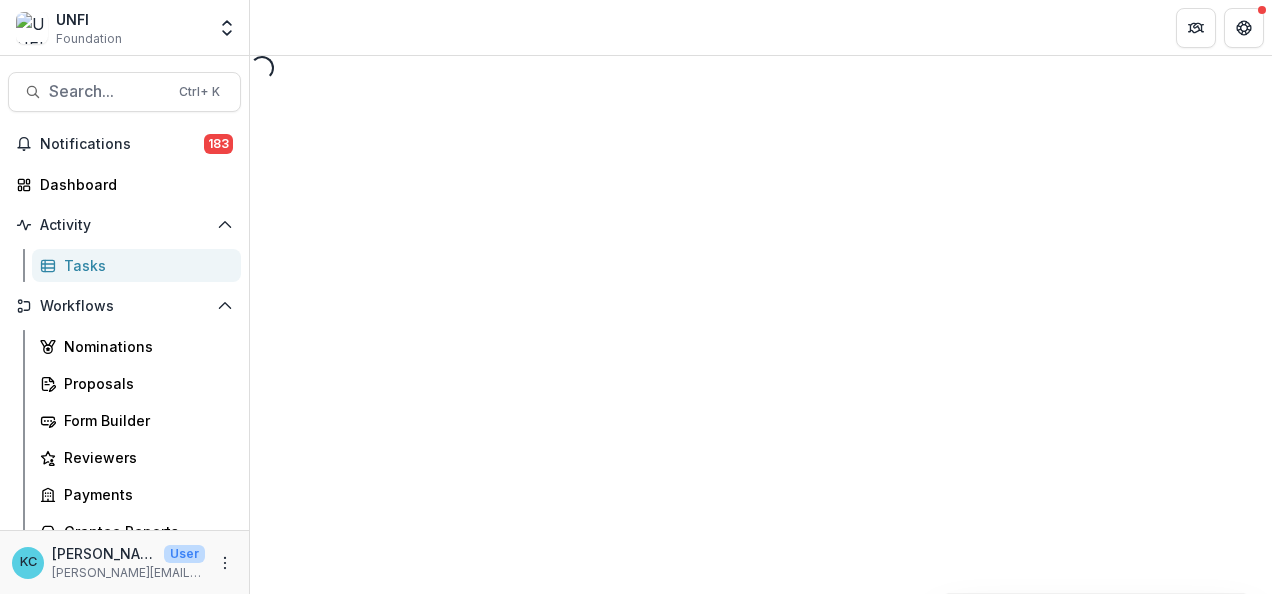 select on "********" 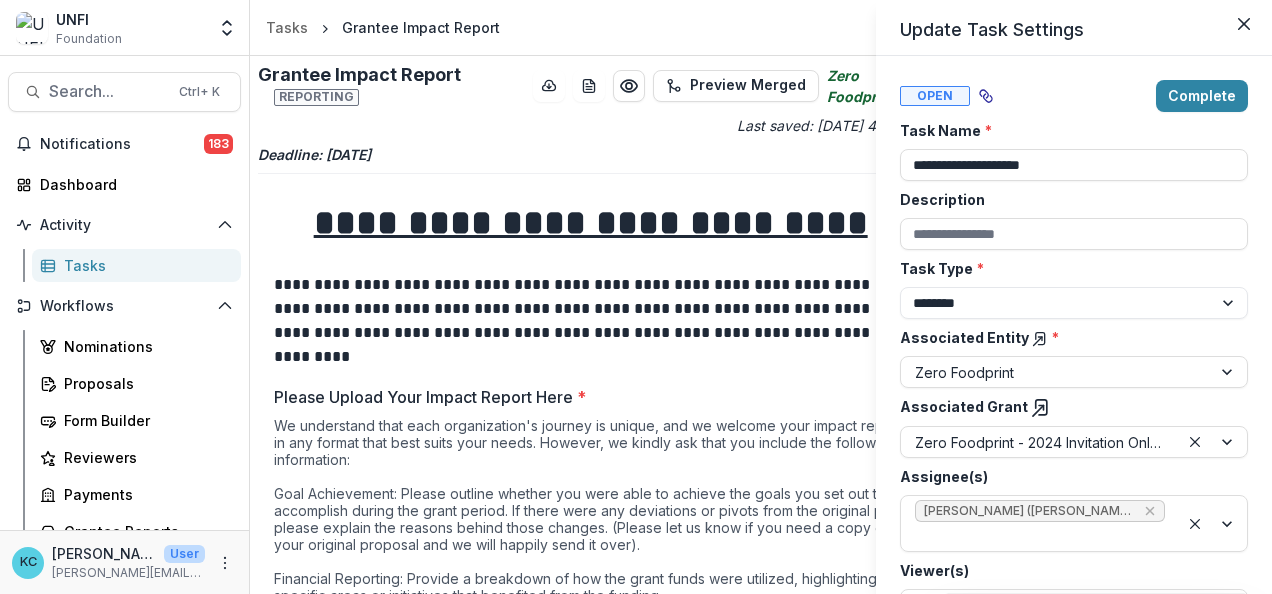 type on "**********" 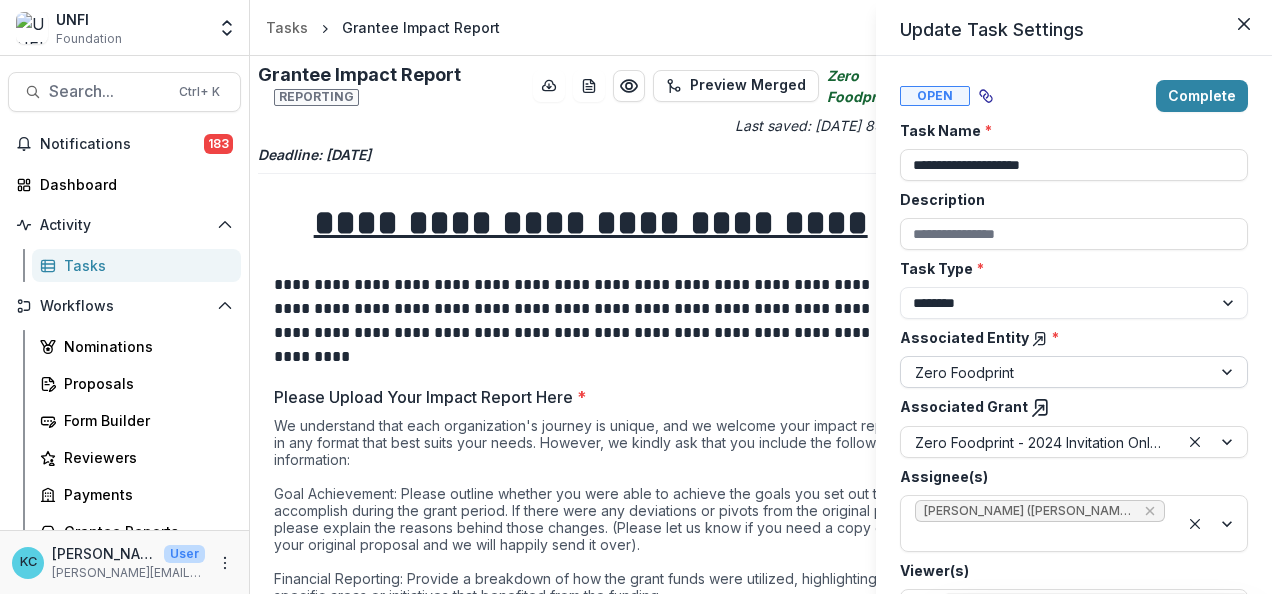 scroll, scrollTop: 170, scrollLeft: 0, axis: vertical 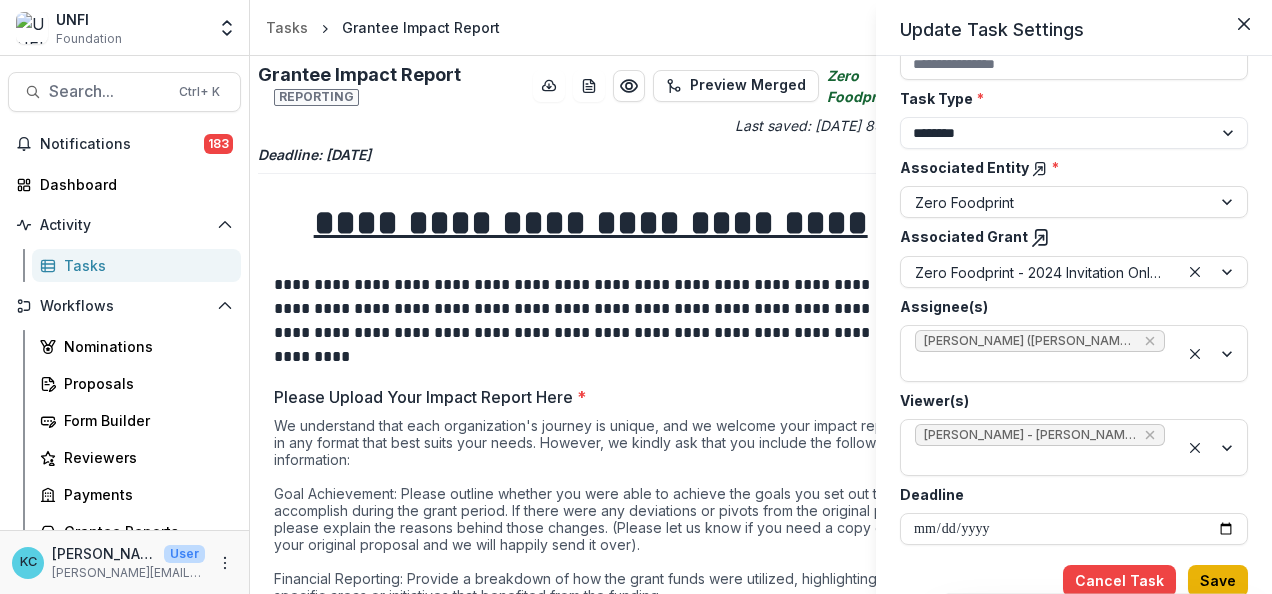 click on "Save" at bounding box center [1218, 581] 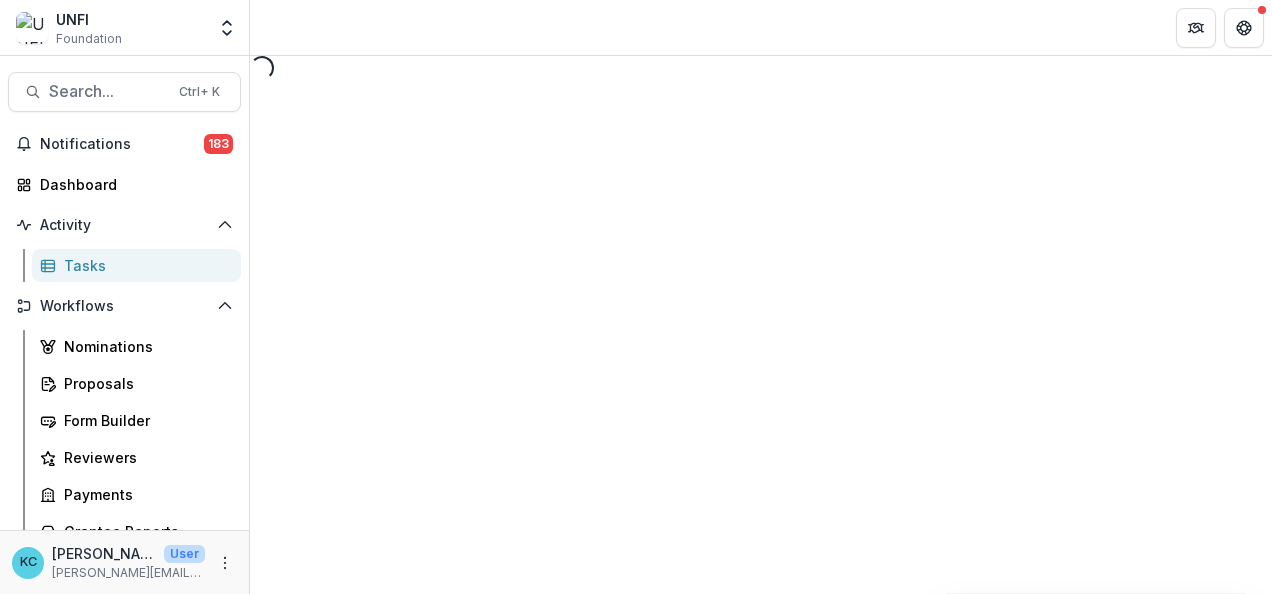 select on "********" 